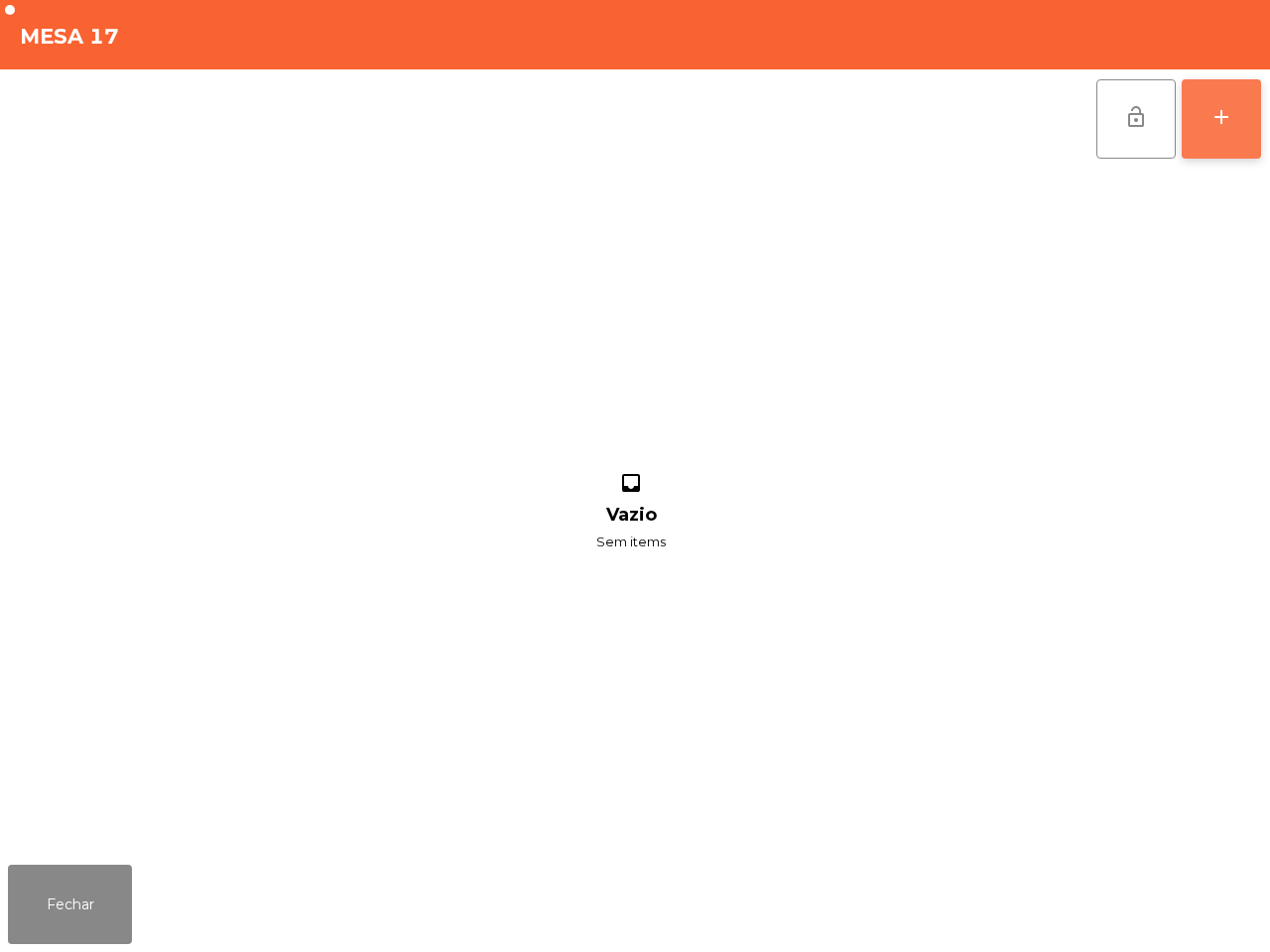 scroll, scrollTop: 0, scrollLeft: 0, axis: both 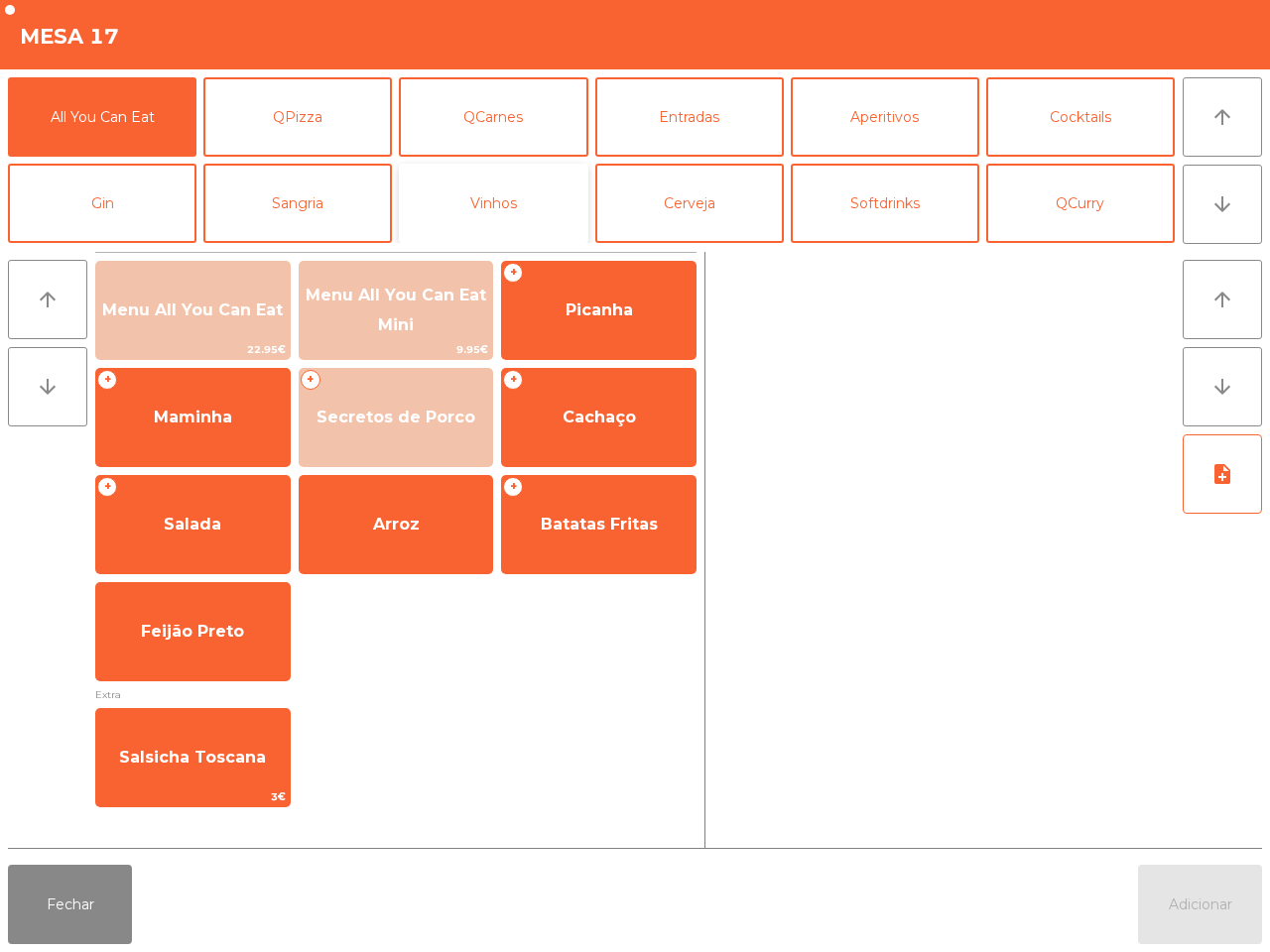 click on "Vinhos" 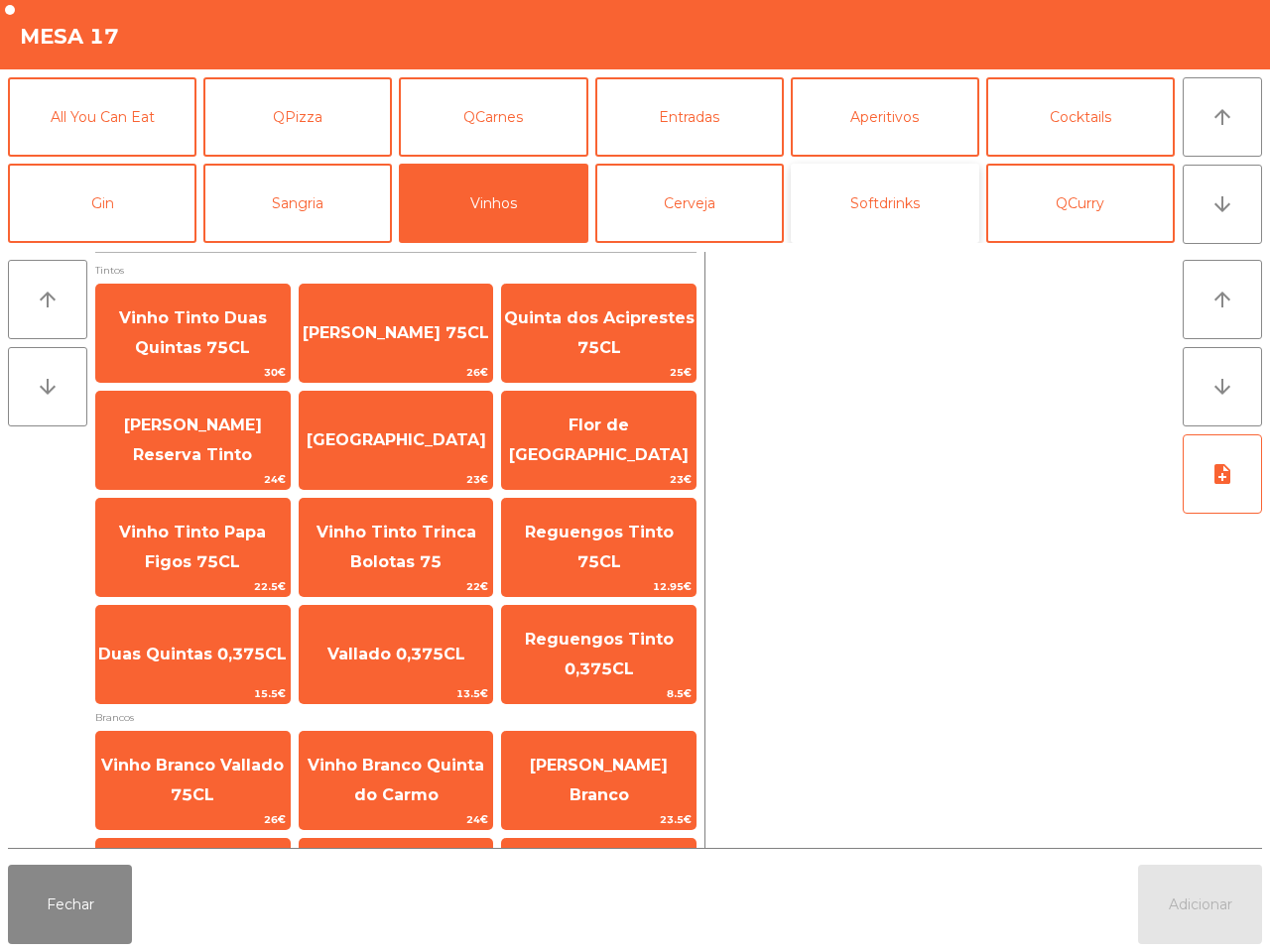 click on "Softdrinks" 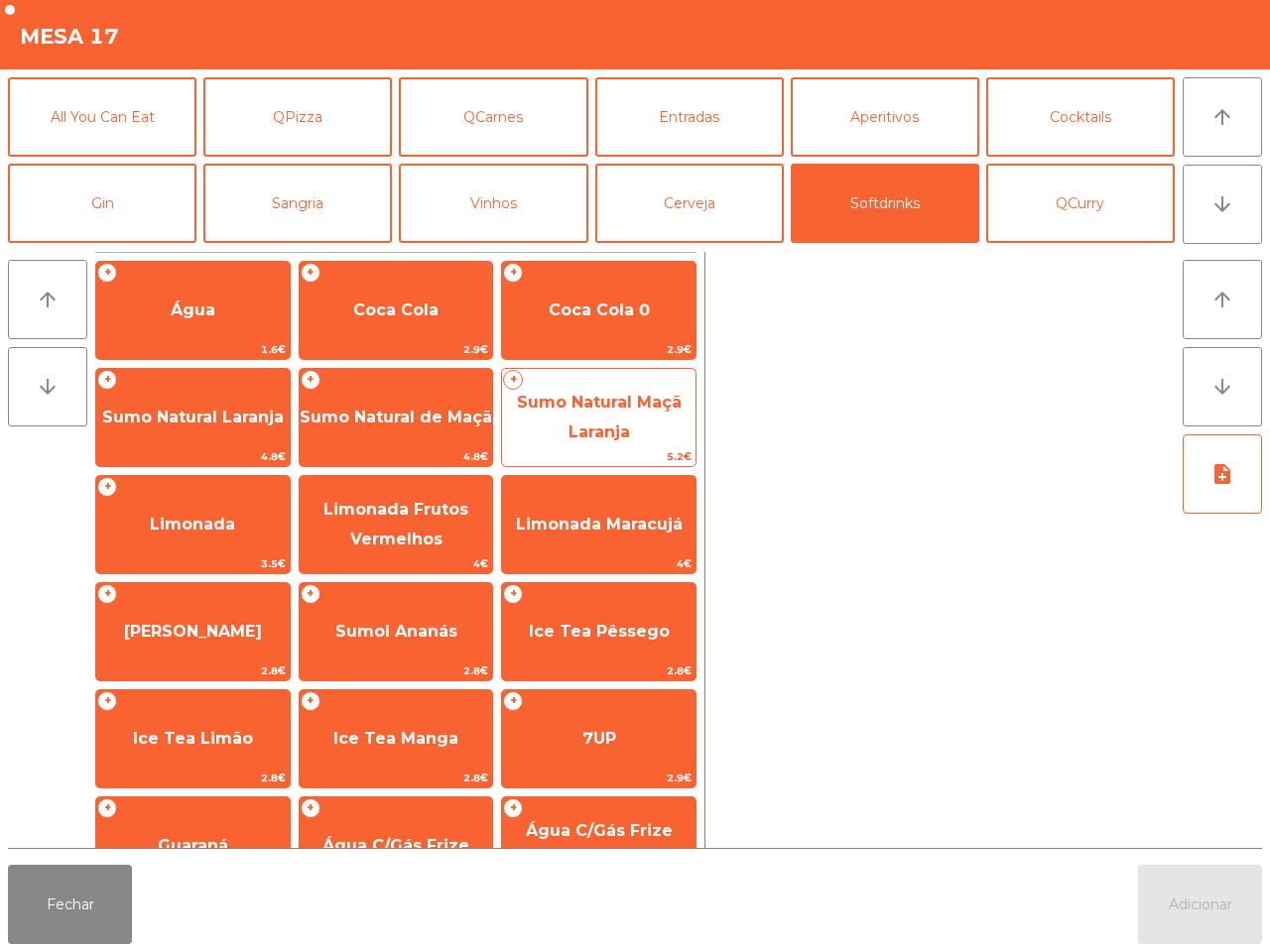 scroll, scrollTop: 162, scrollLeft: 0, axis: vertical 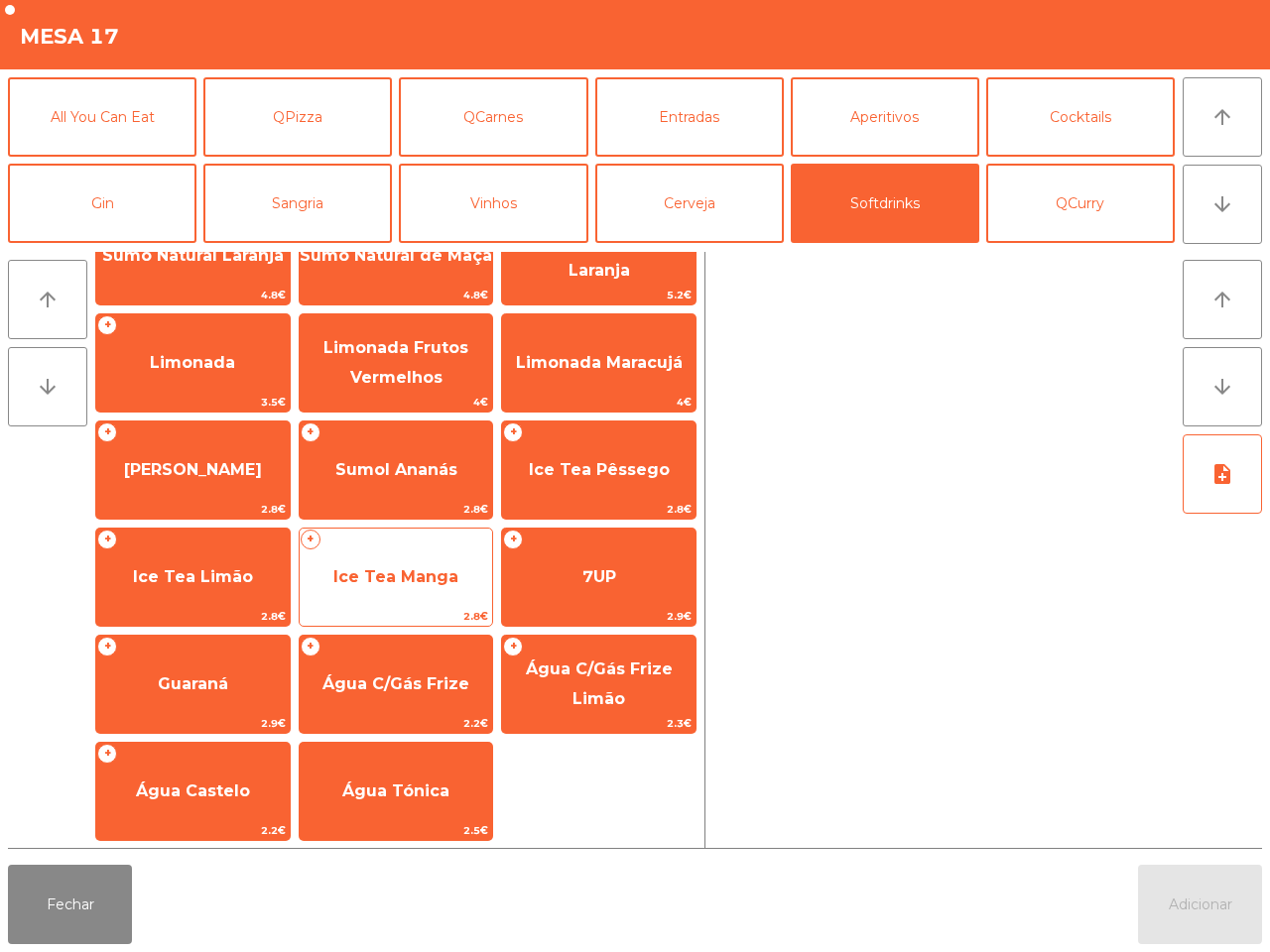 click on "Ice Tea Manga" 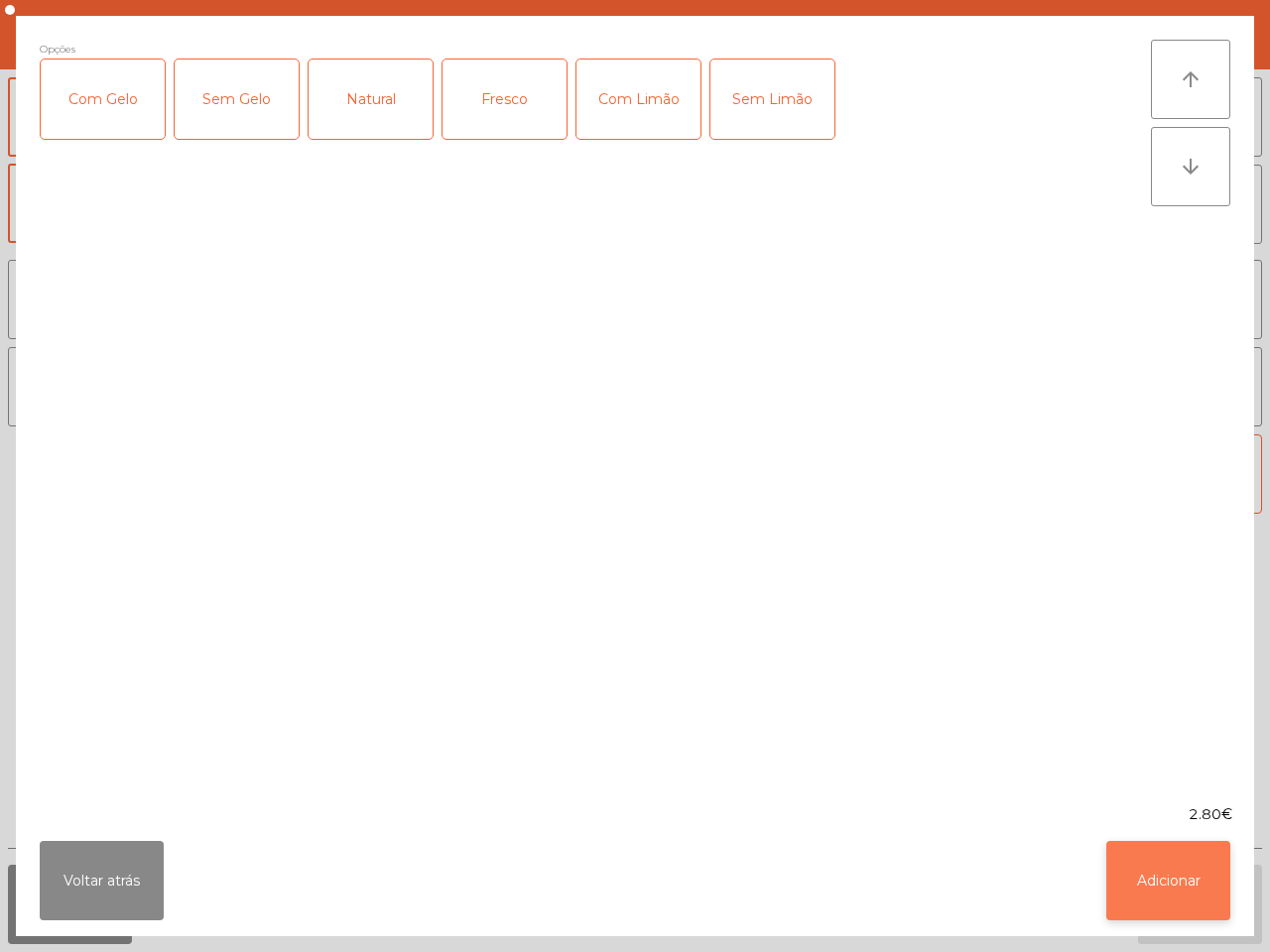 click on "Adicionar" 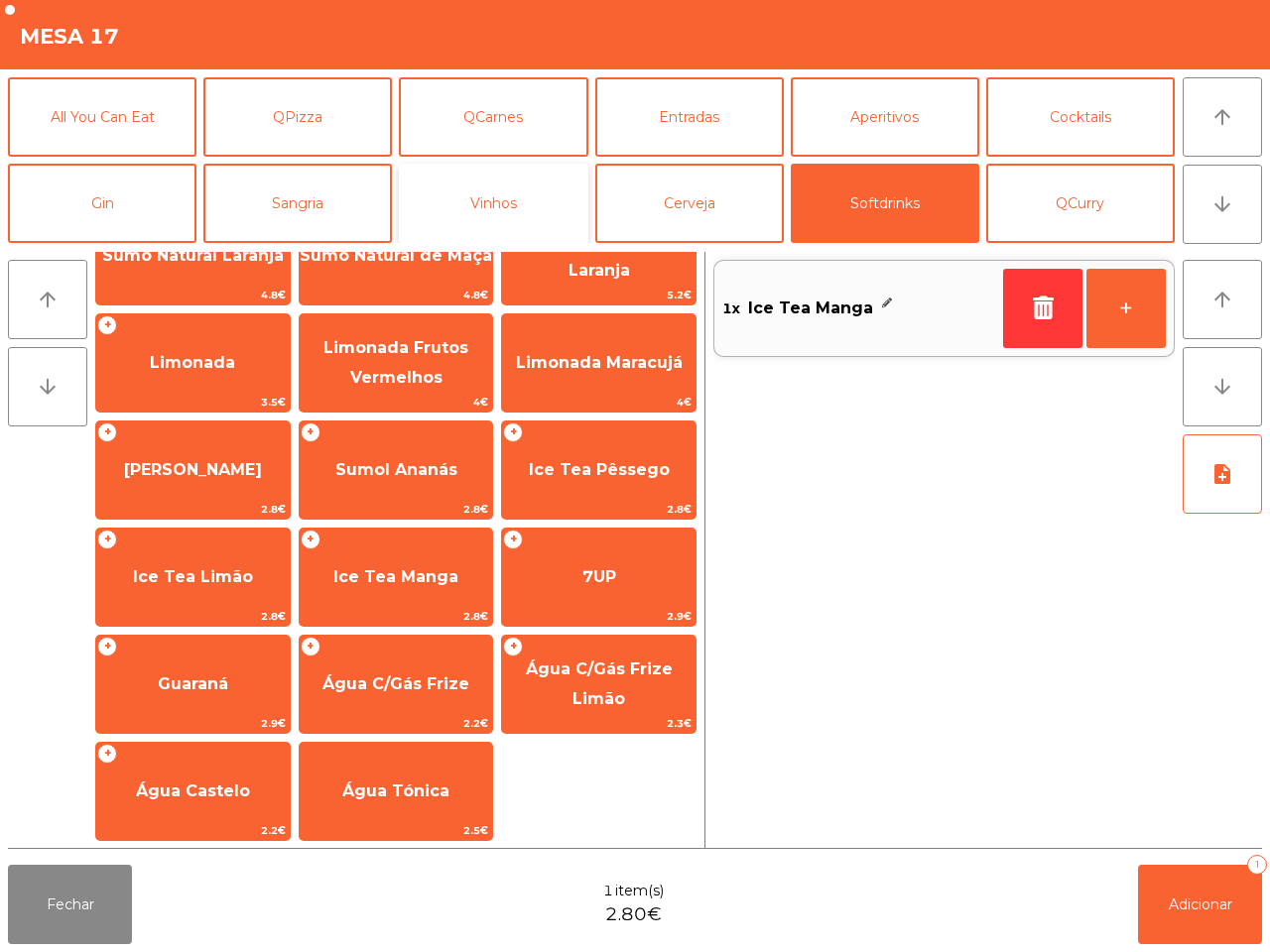 click on "Vinhos" 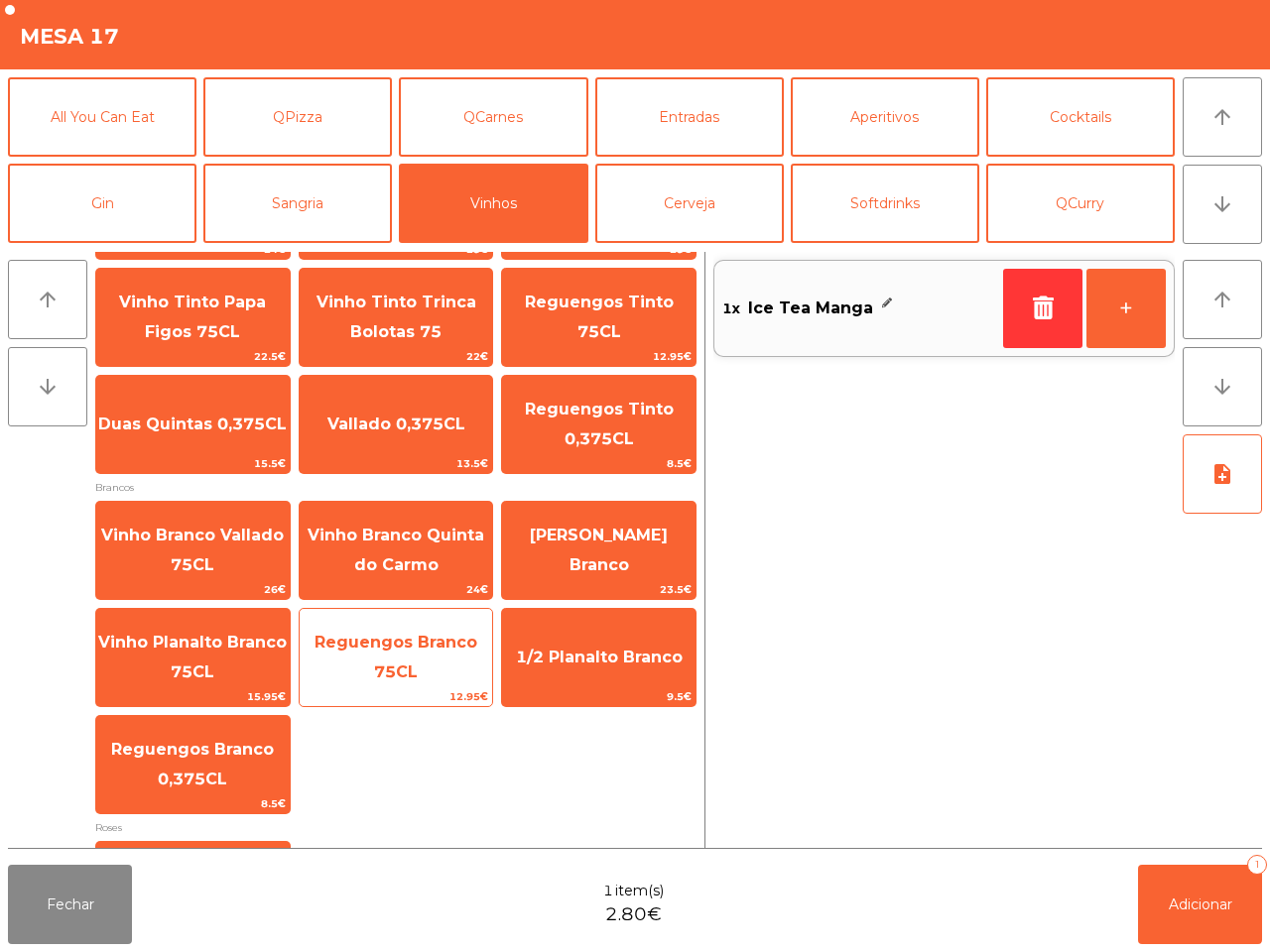 scroll, scrollTop: 60, scrollLeft: 0, axis: vertical 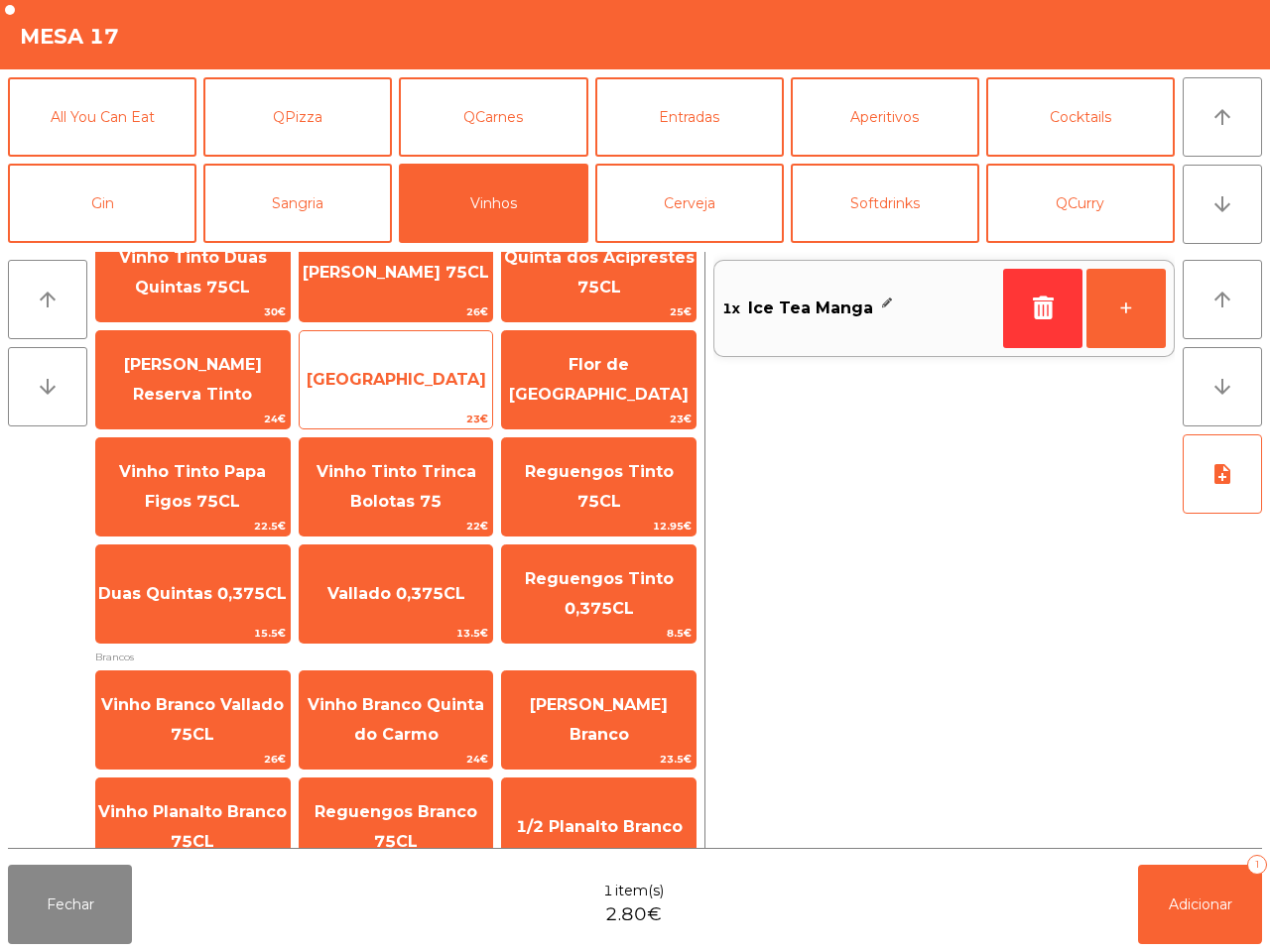 click on "[GEOGRAPHIC_DATA]" 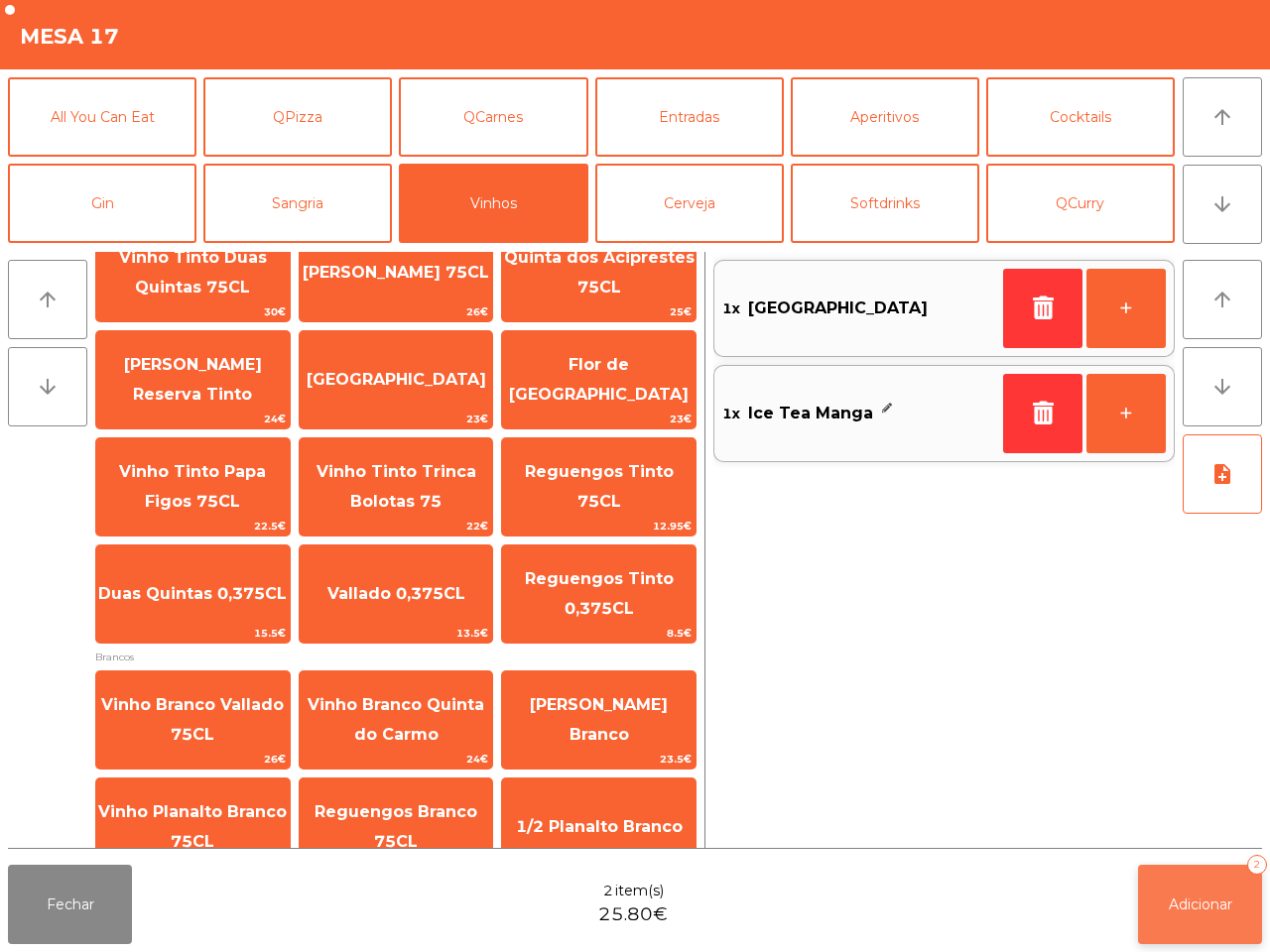 click on "Adicionar" 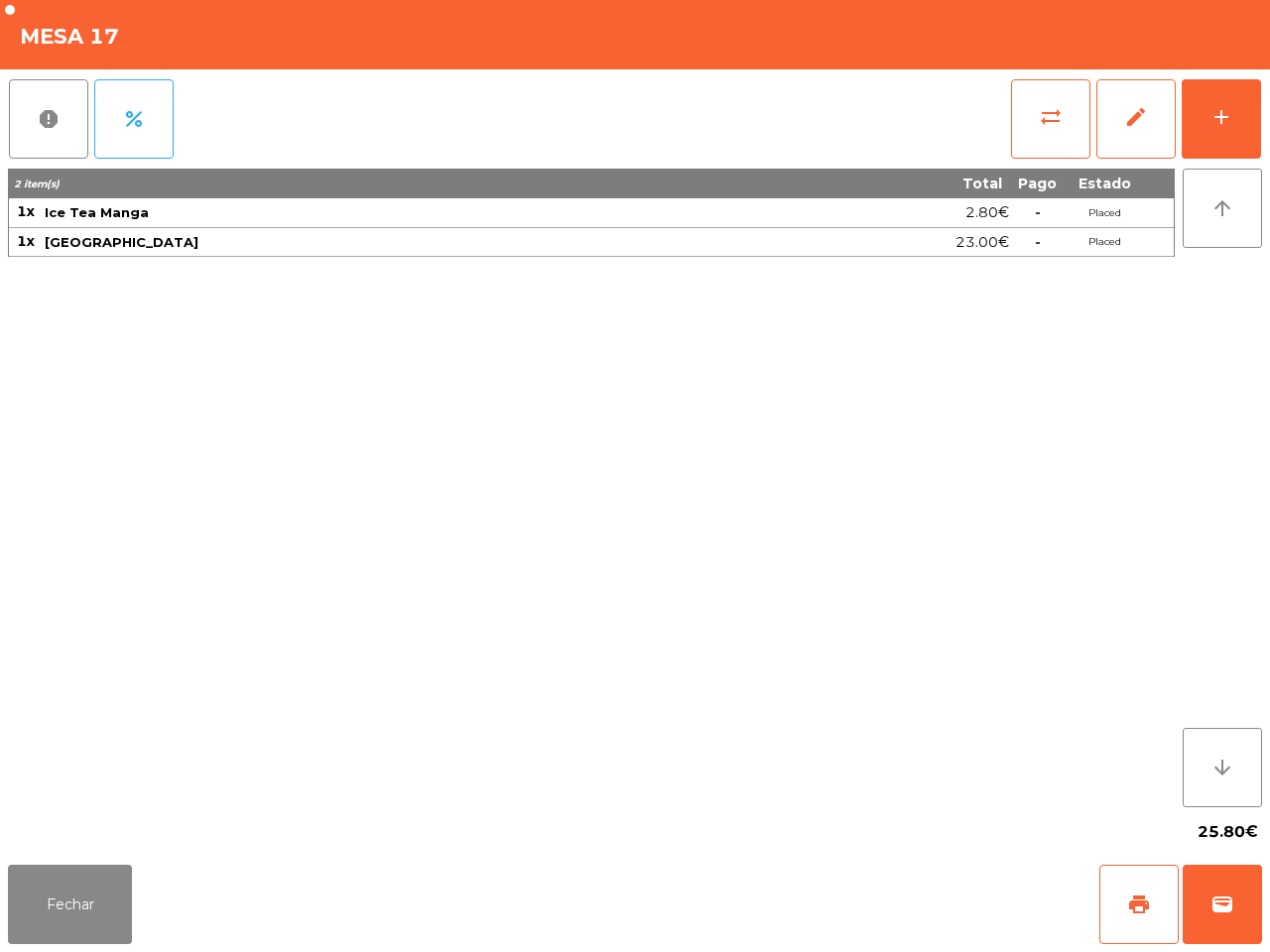 click on "25.80€" 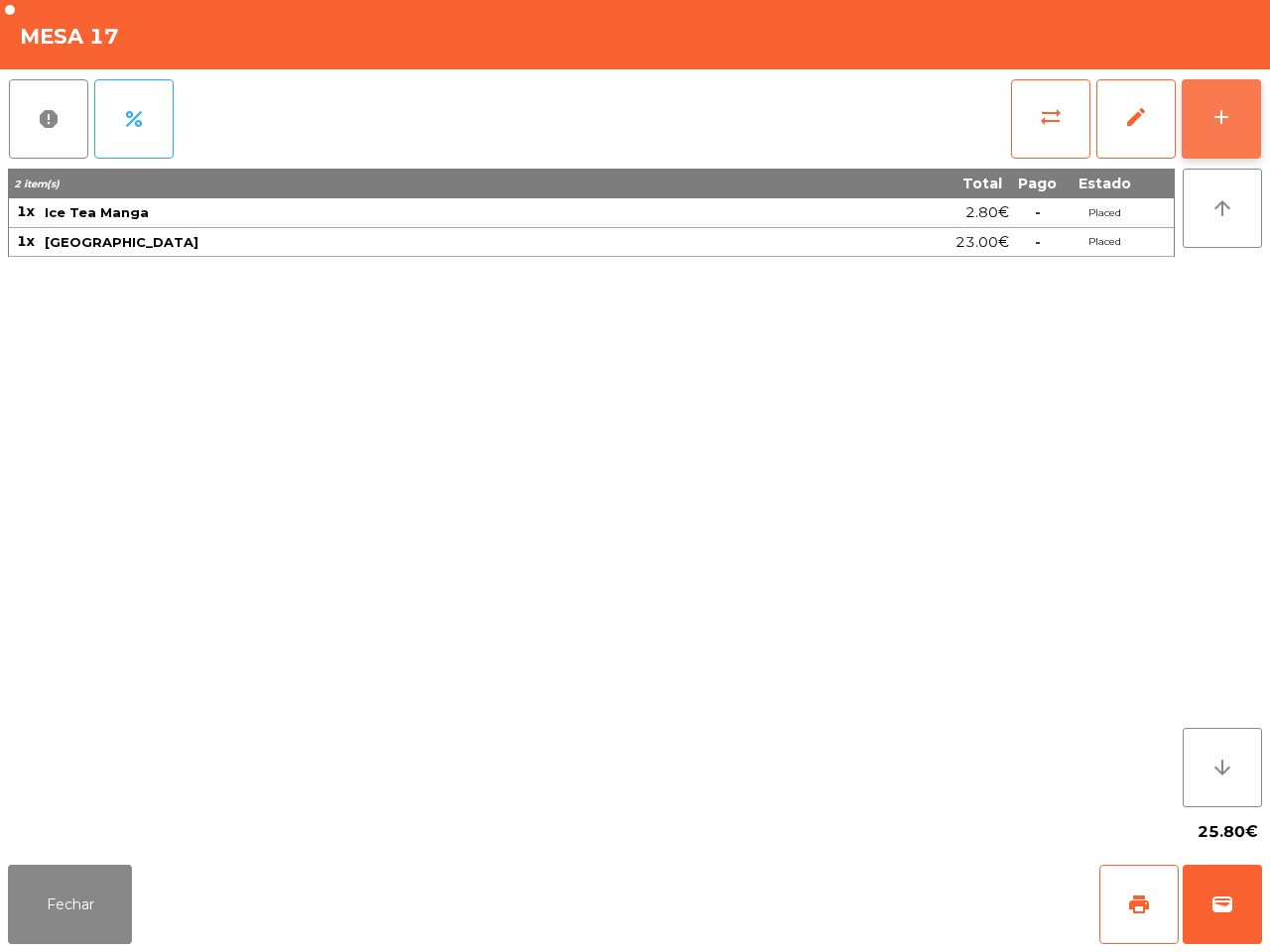 click on "add" 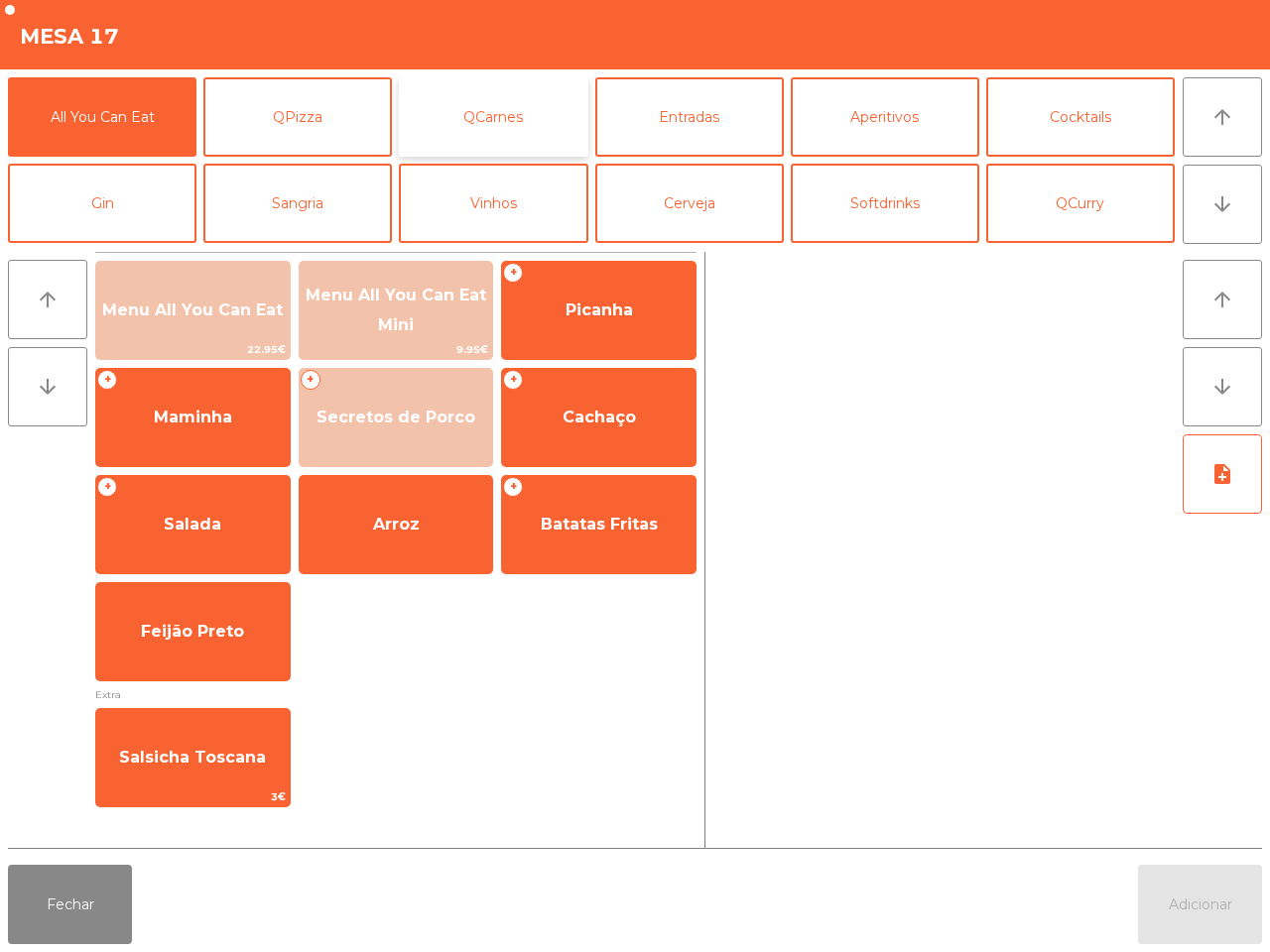 click on "QCarnes" 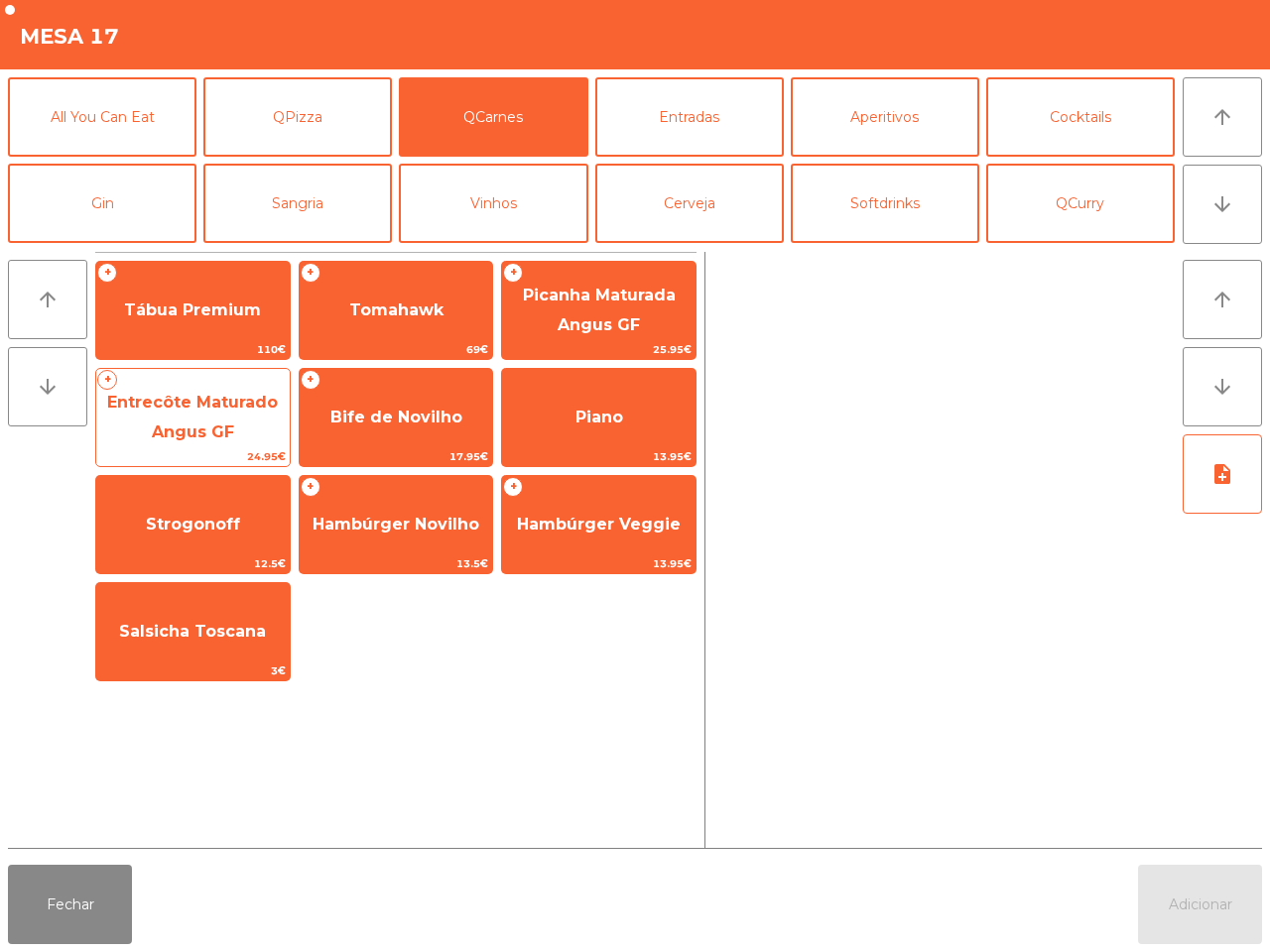 click on "Entrecôte Maturado Angus GF" 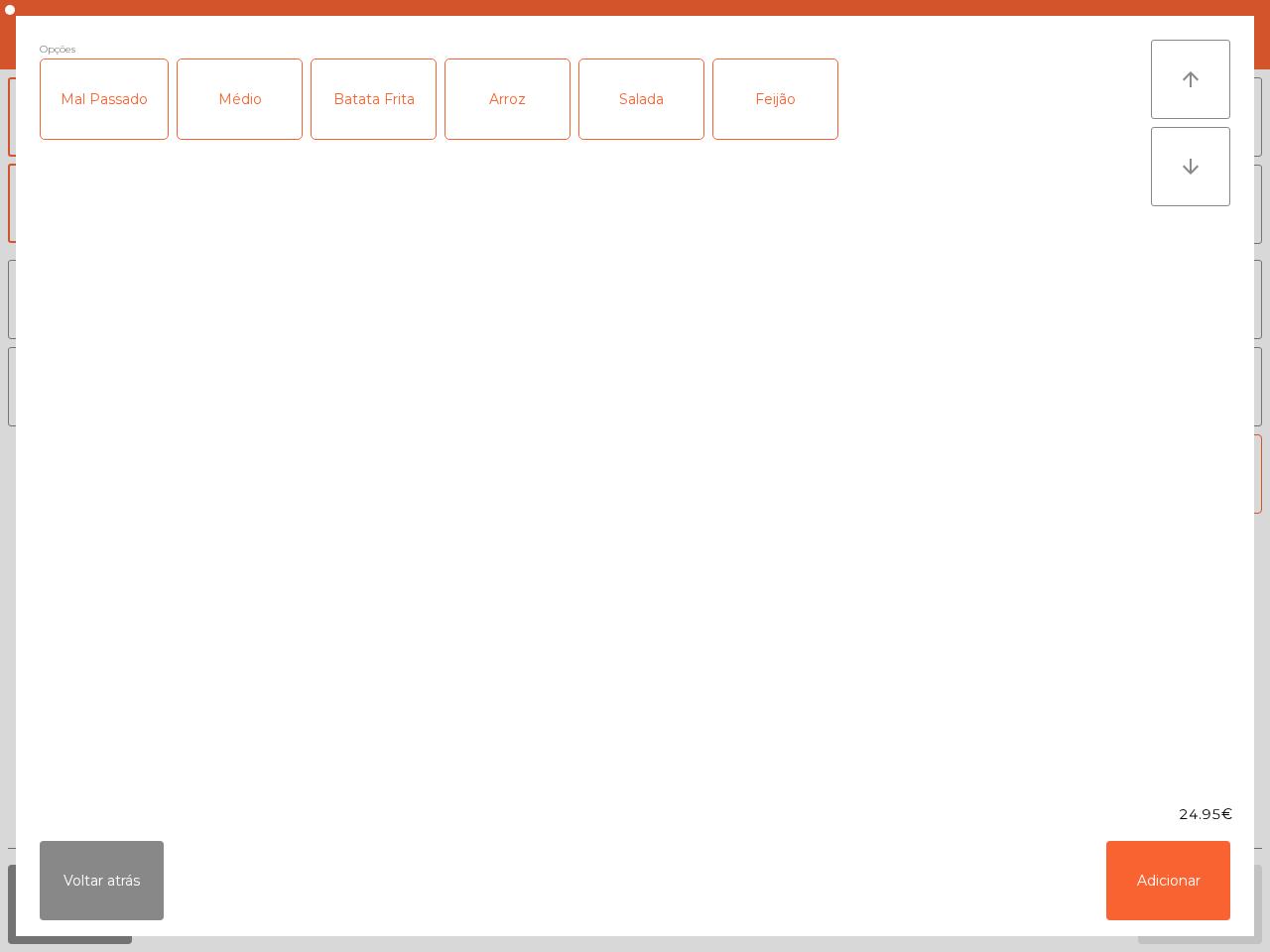 drag, startPoint x: 249, startPoint y: 121, endPoint x: 126, endPoint y: 125, distance: 123.065 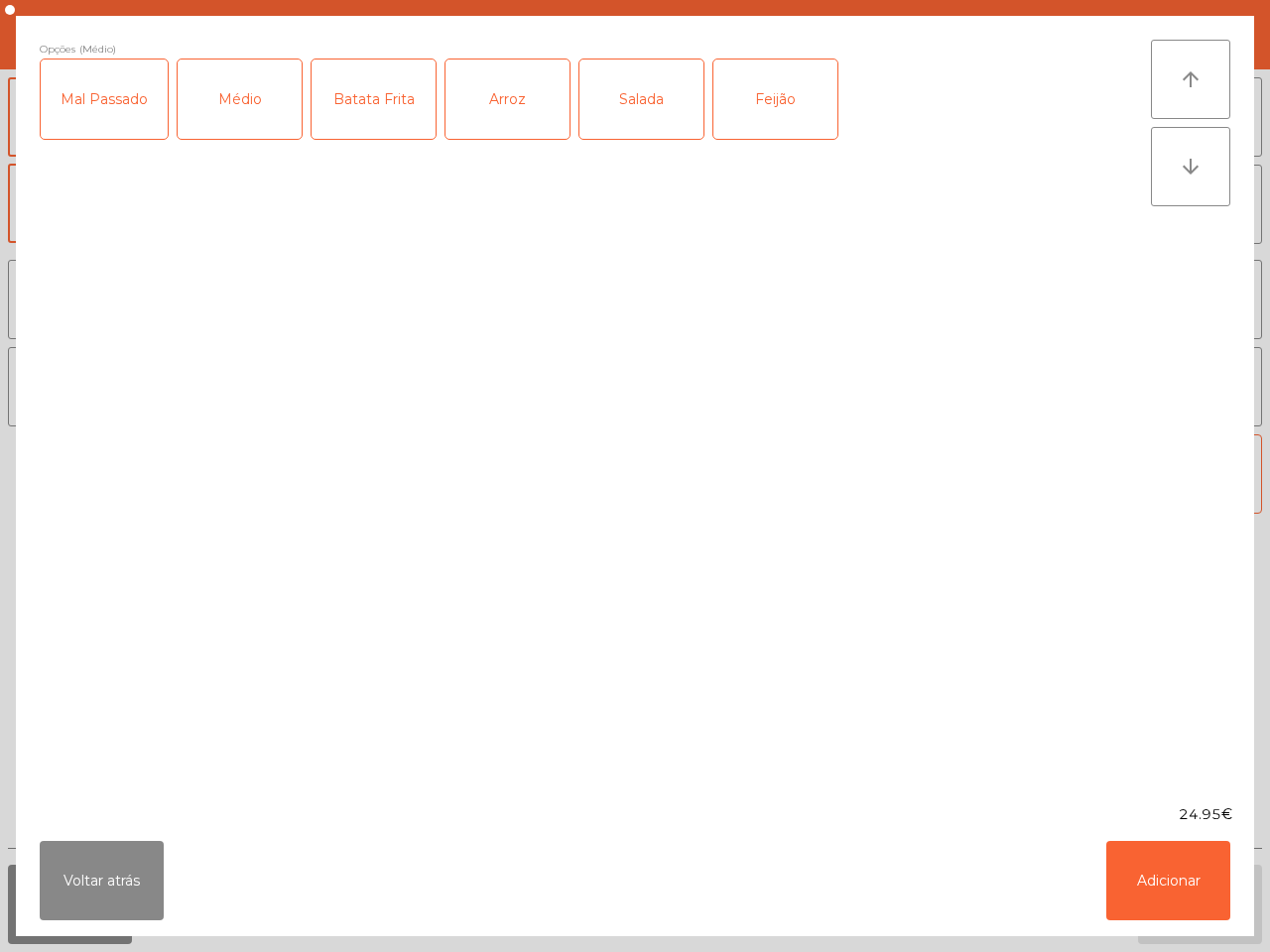 click on "Mal Passado" 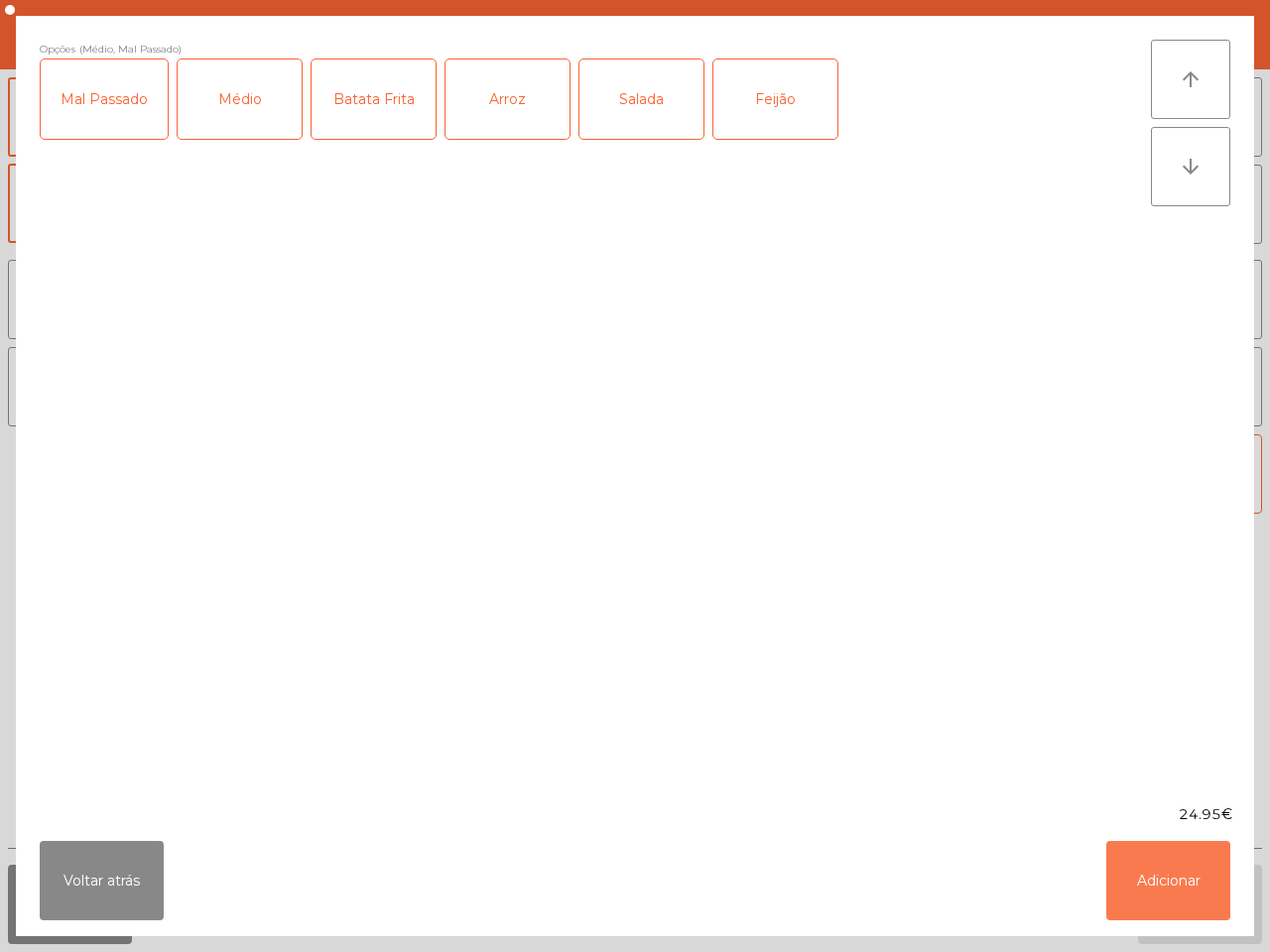 drag, startPoint x: 1182, startPoint y: 874, endPoint x: 1157, endPoint y: 843, distance: 39.824616 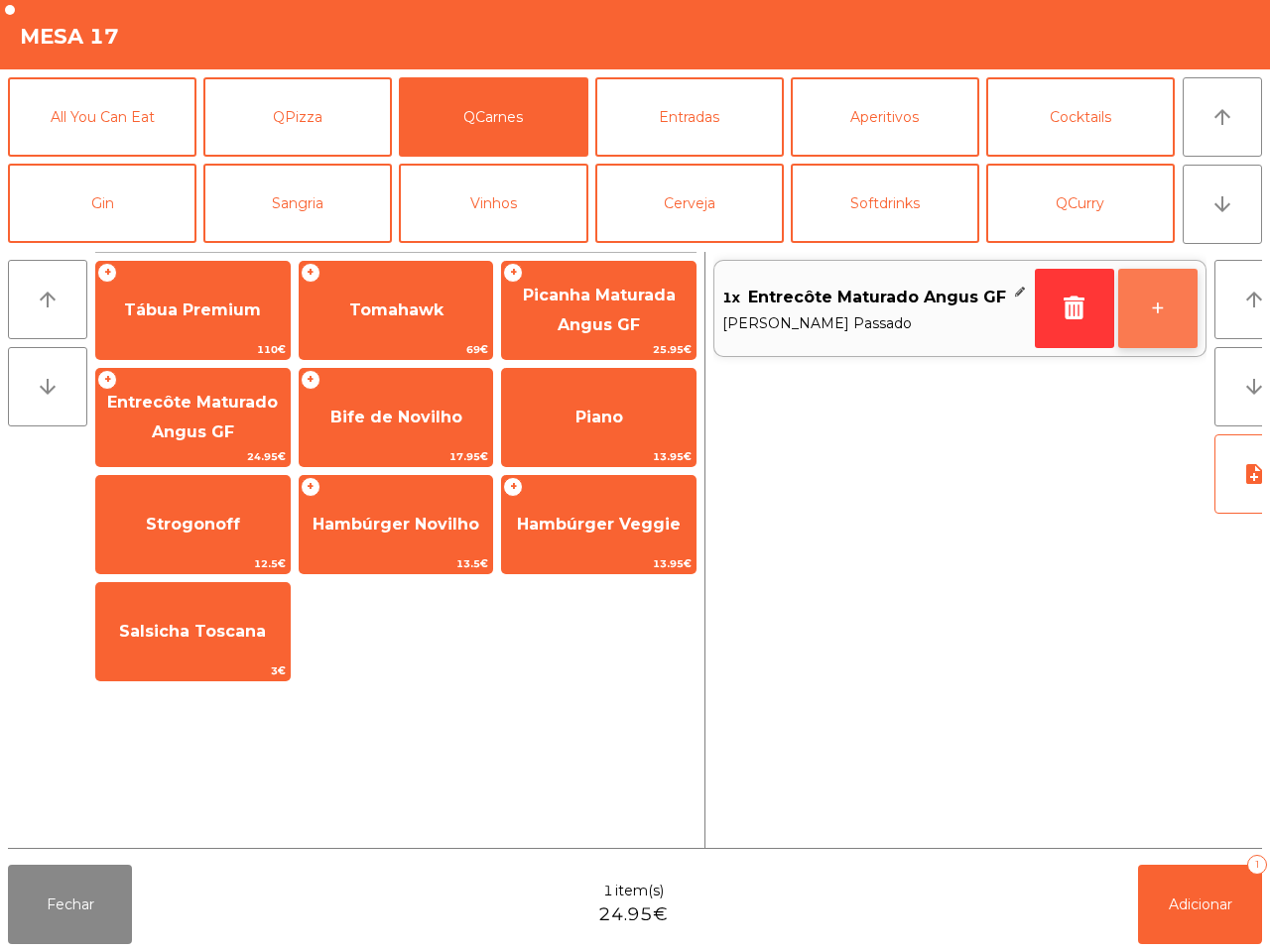 click on "+" 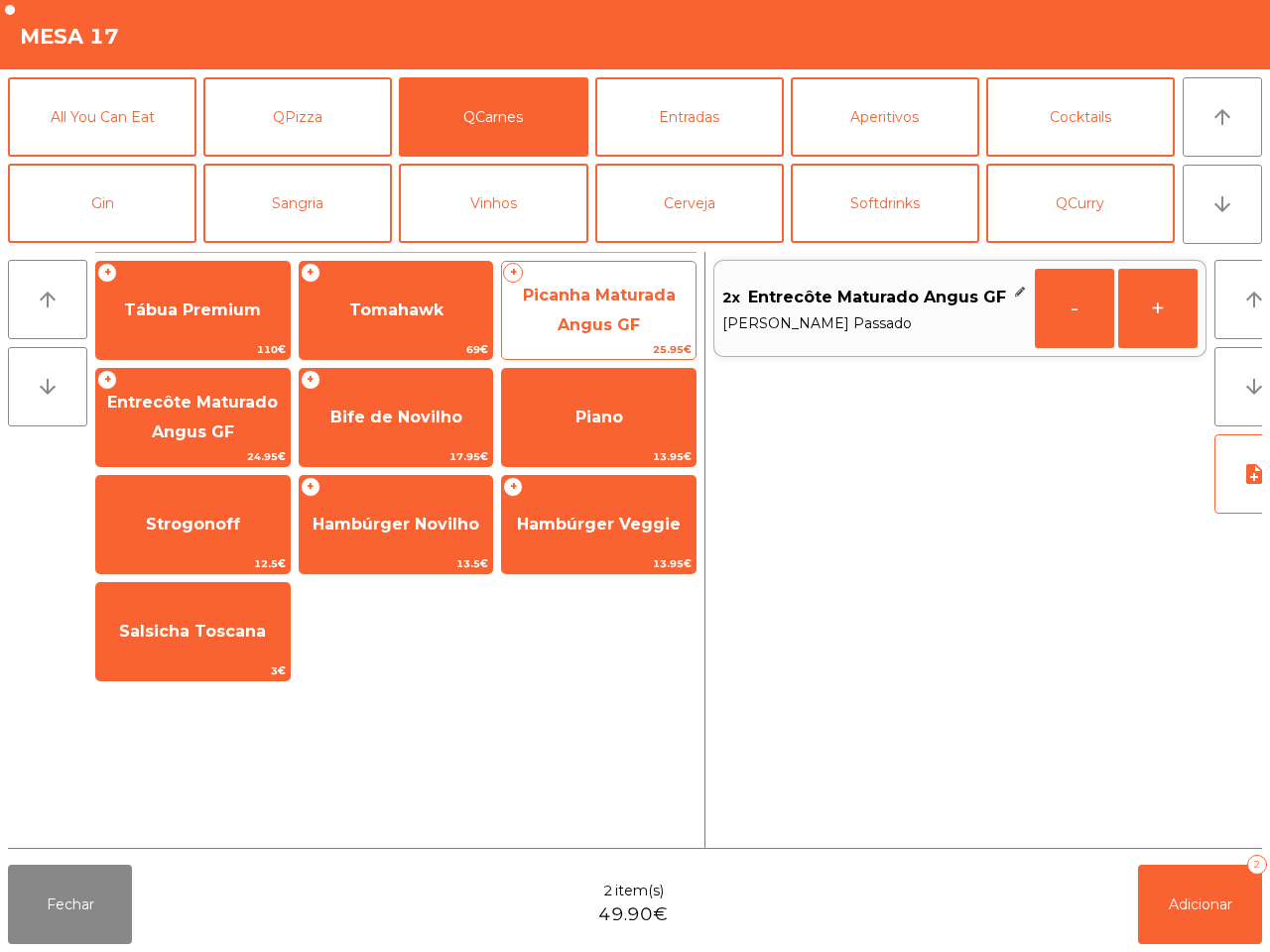 click on "Picanha Maturada Angus GF" 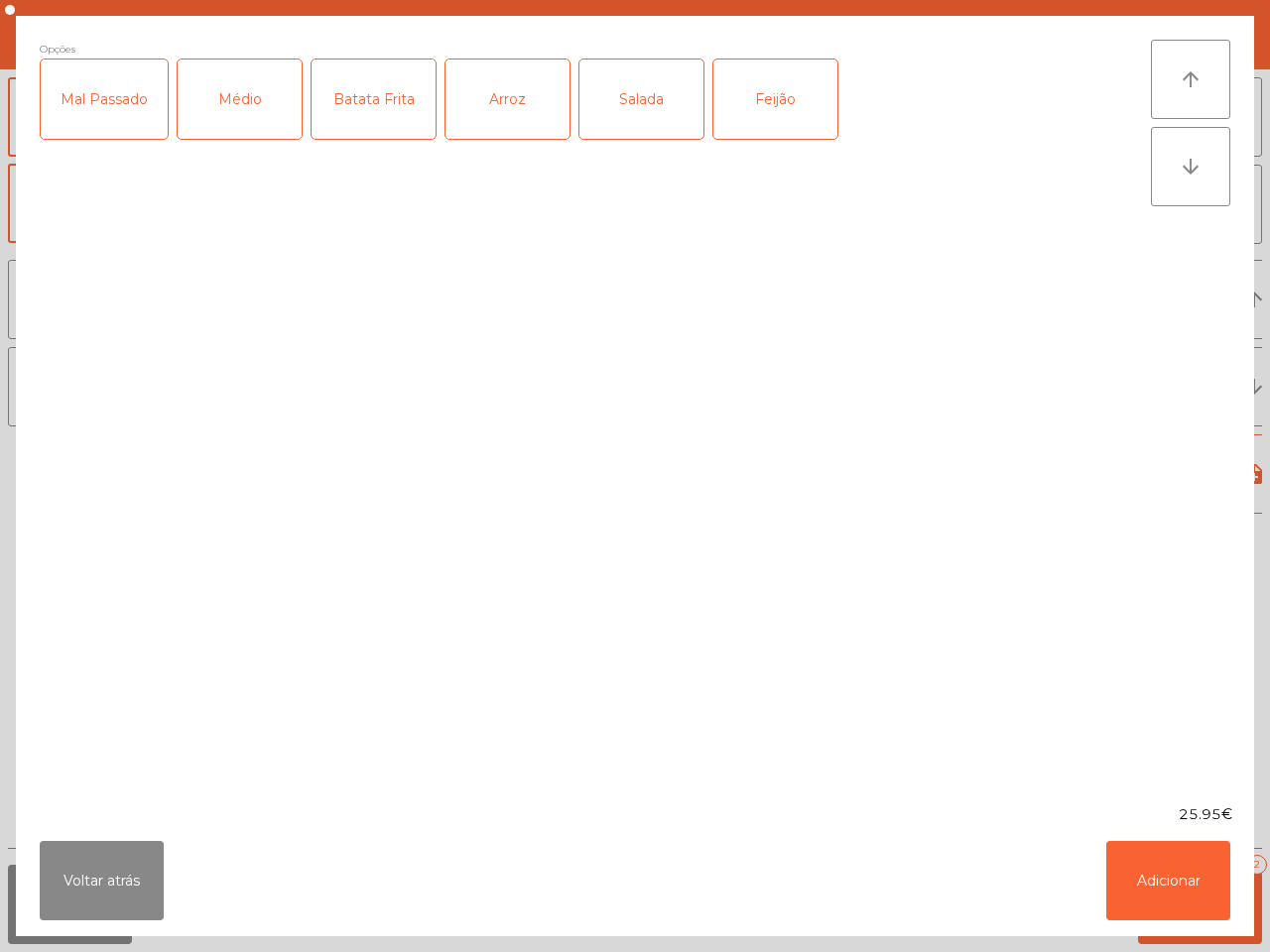 click on "Médio" 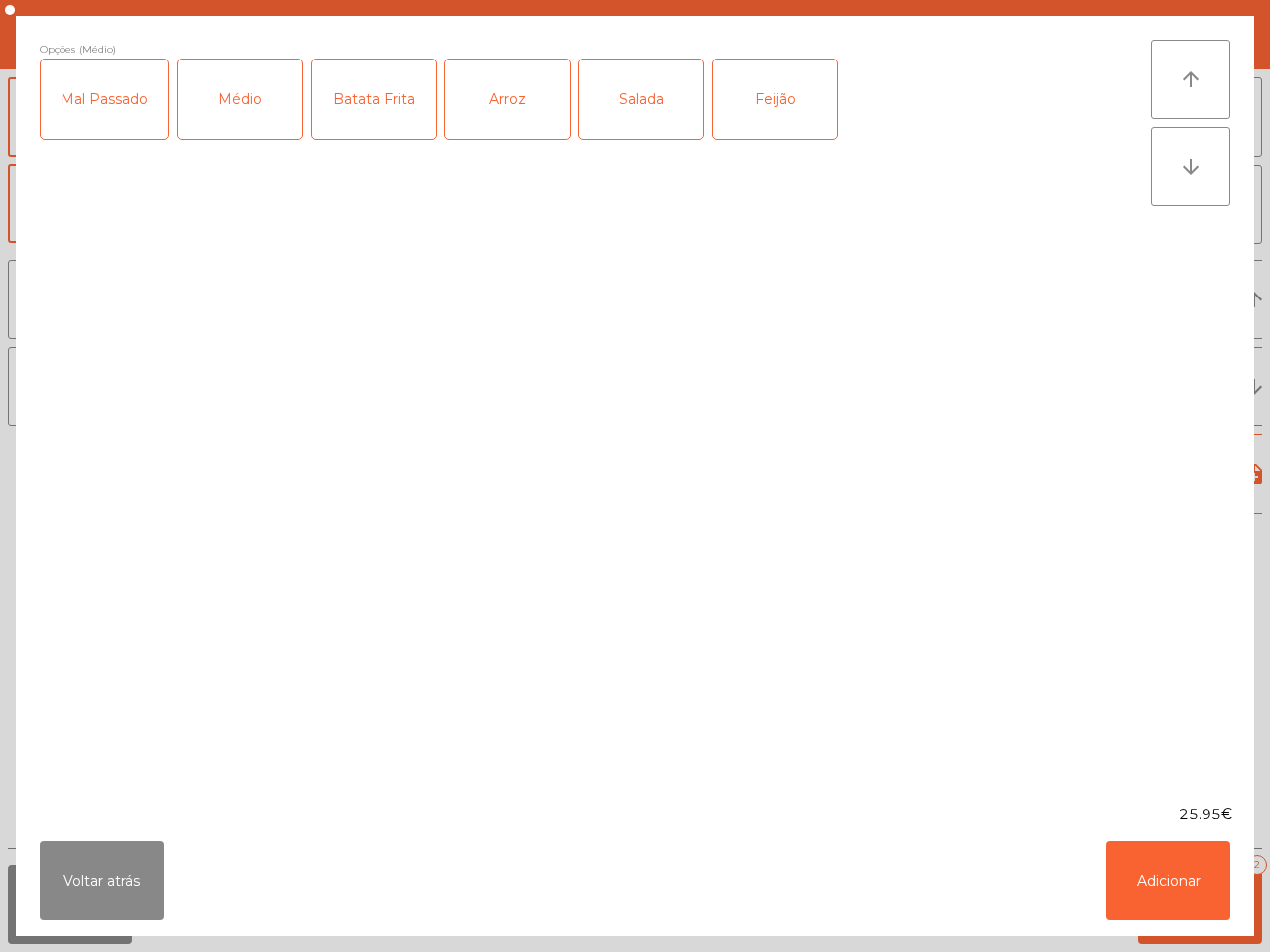 click on "Mal Passado" 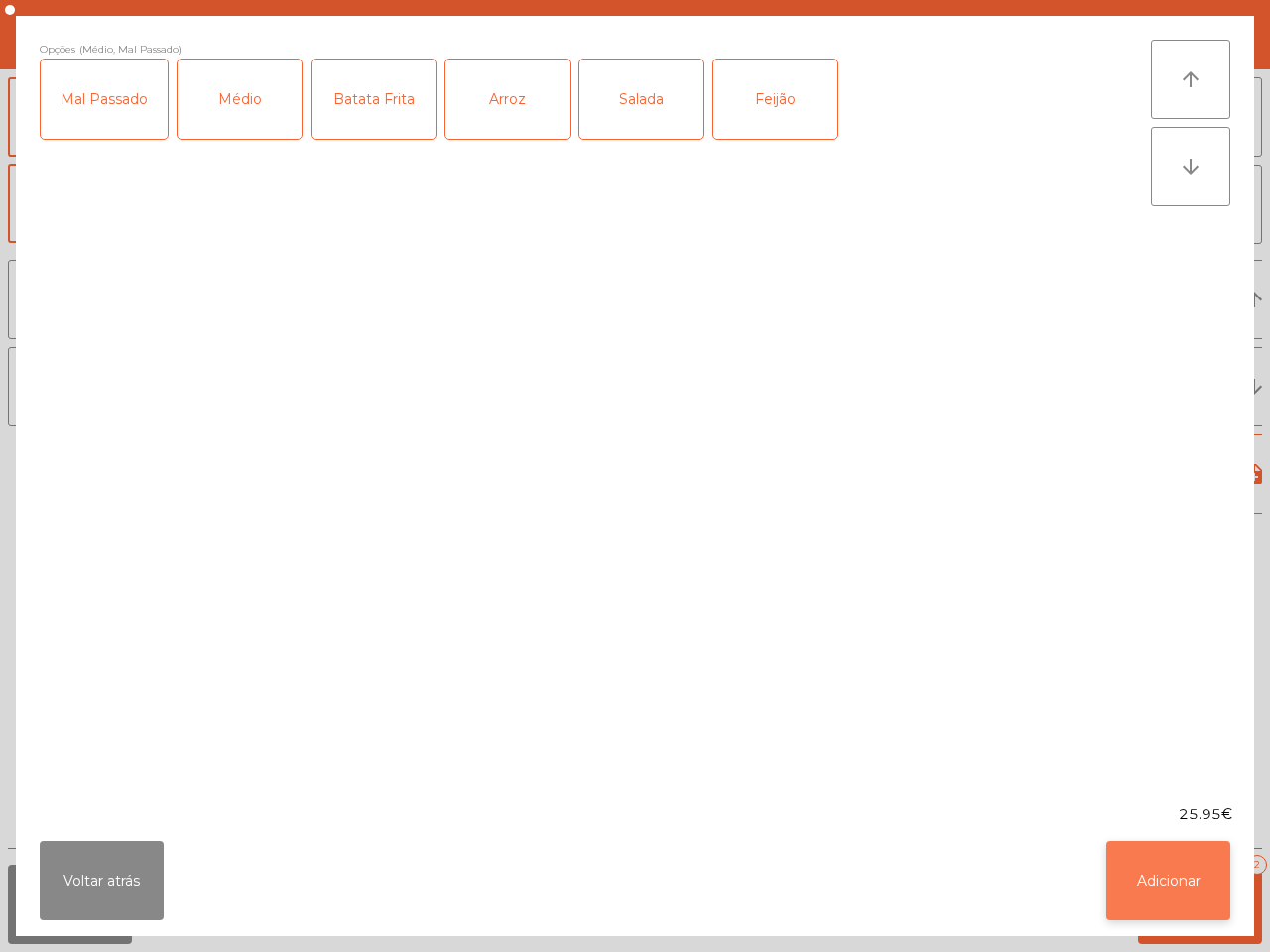 click on "Adicionar" 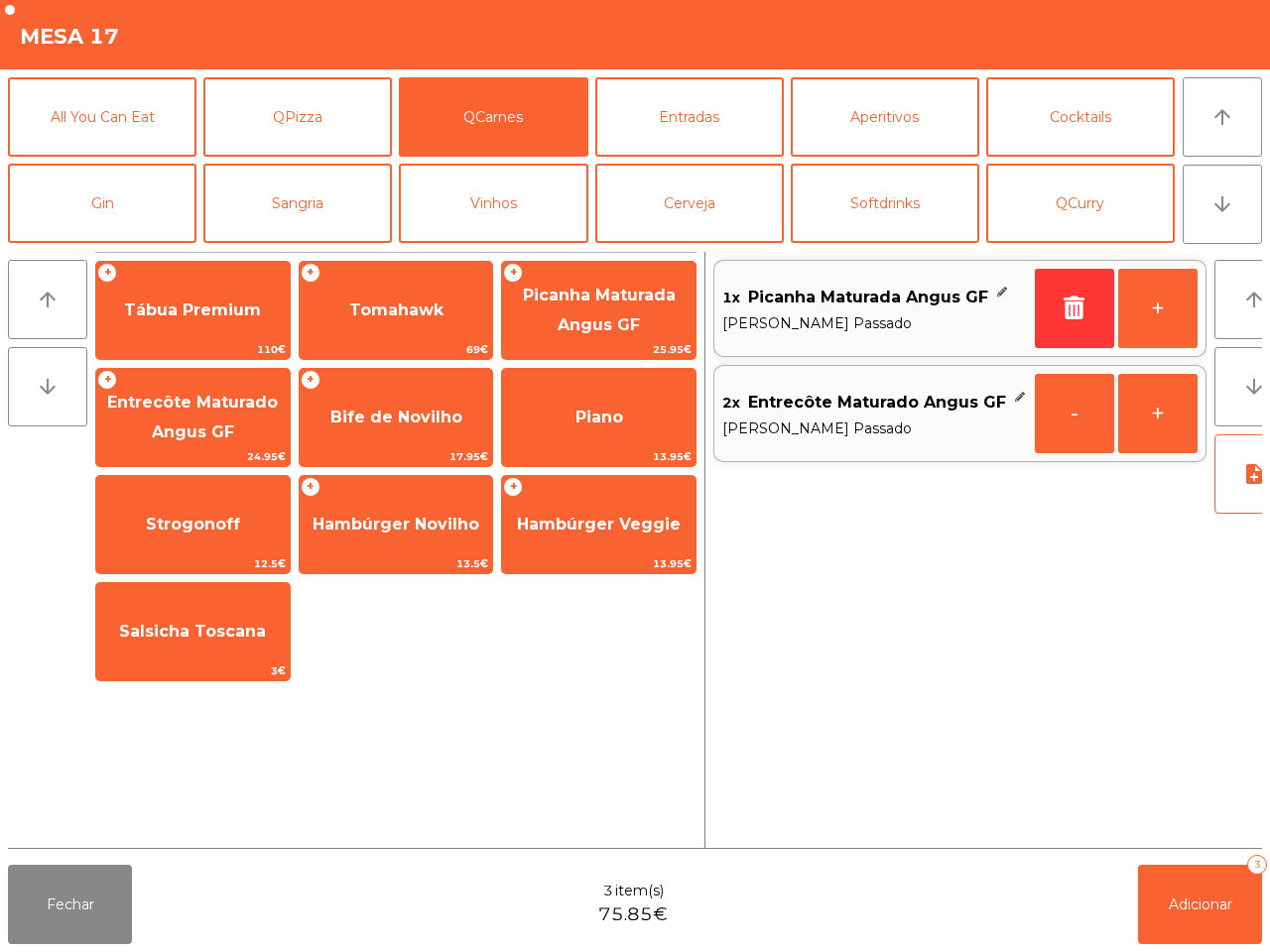 click on "Picanha Maturada Angus GF" 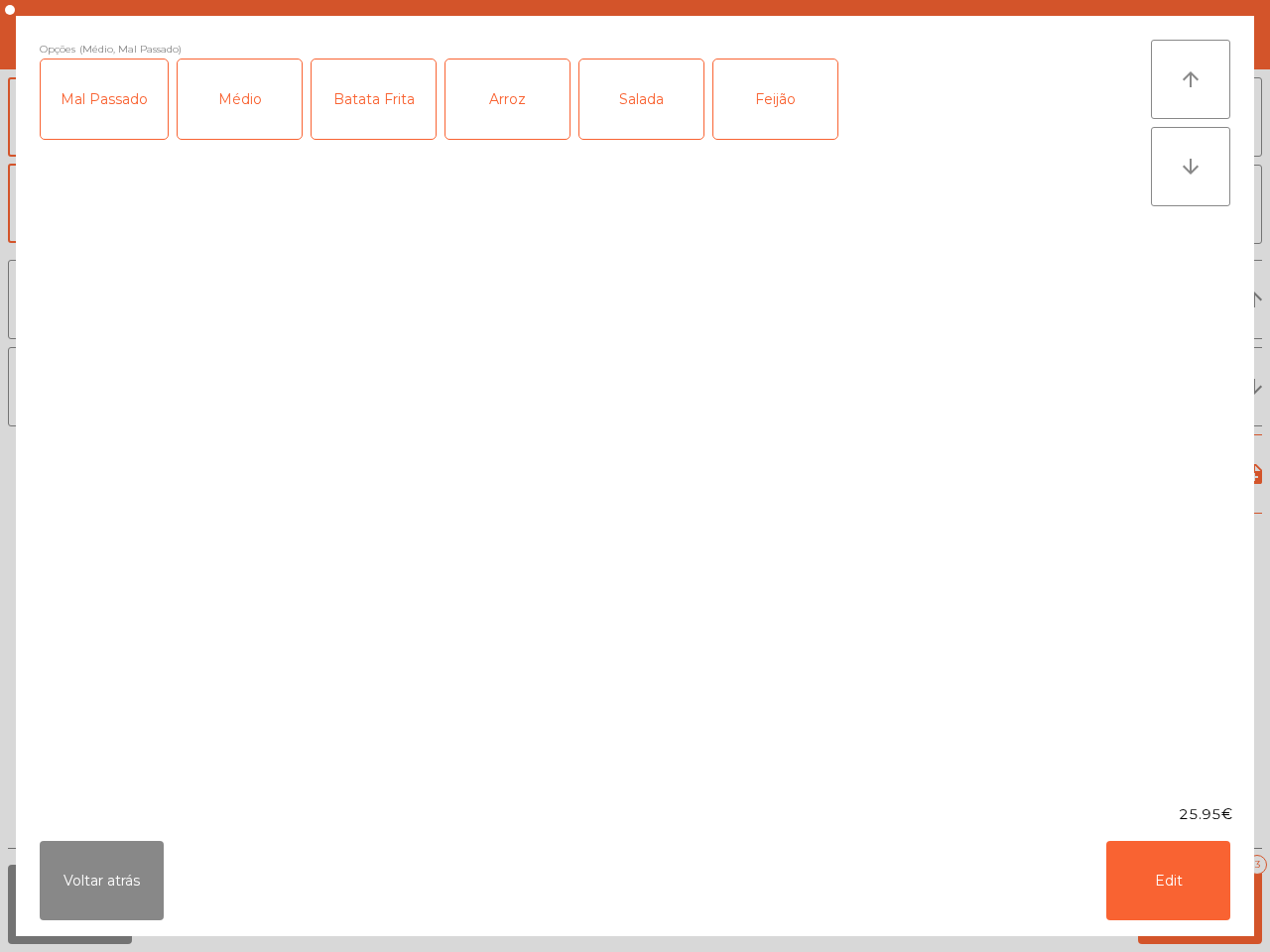 click on "Salada" 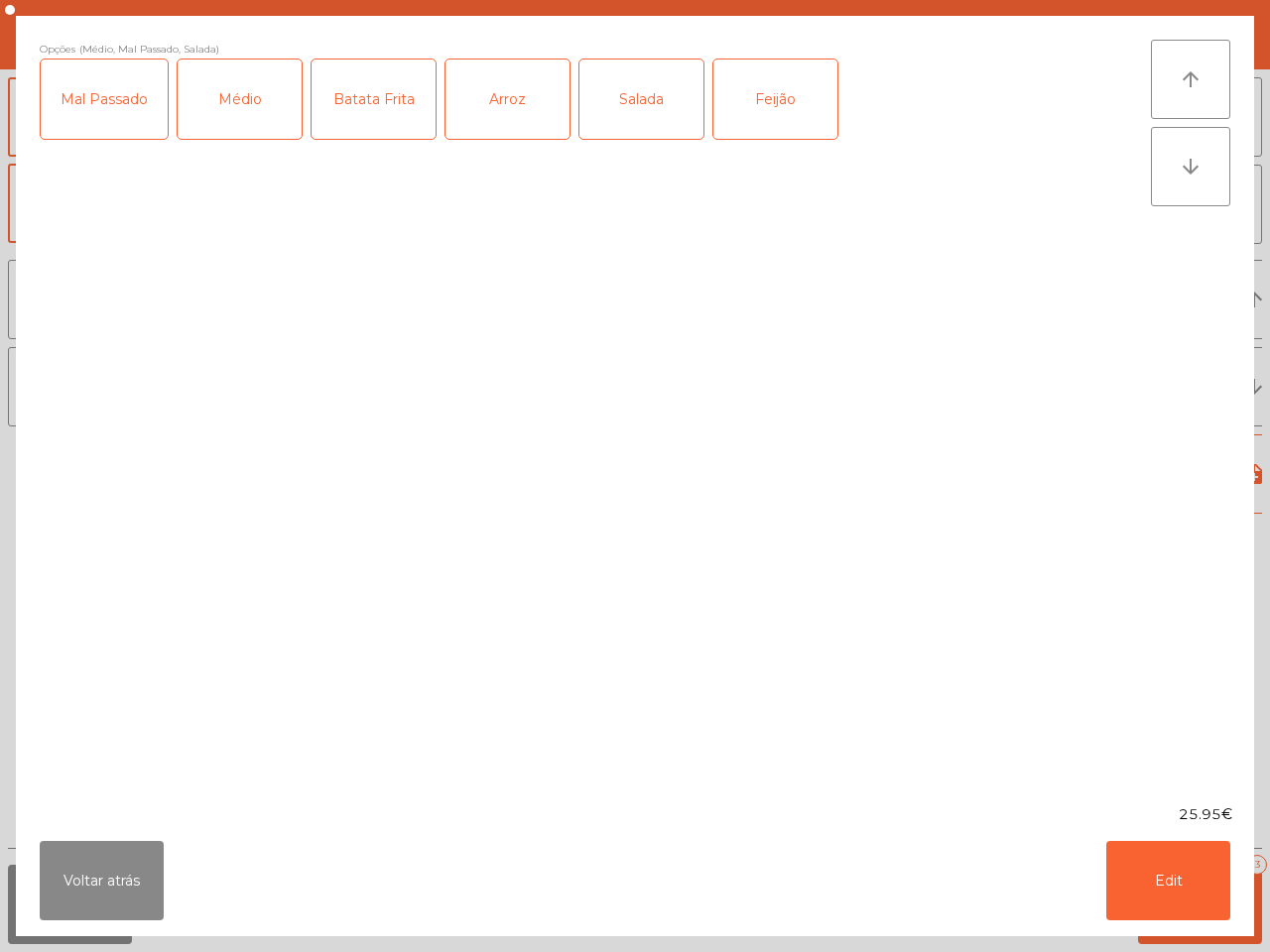 click on "Arroz" 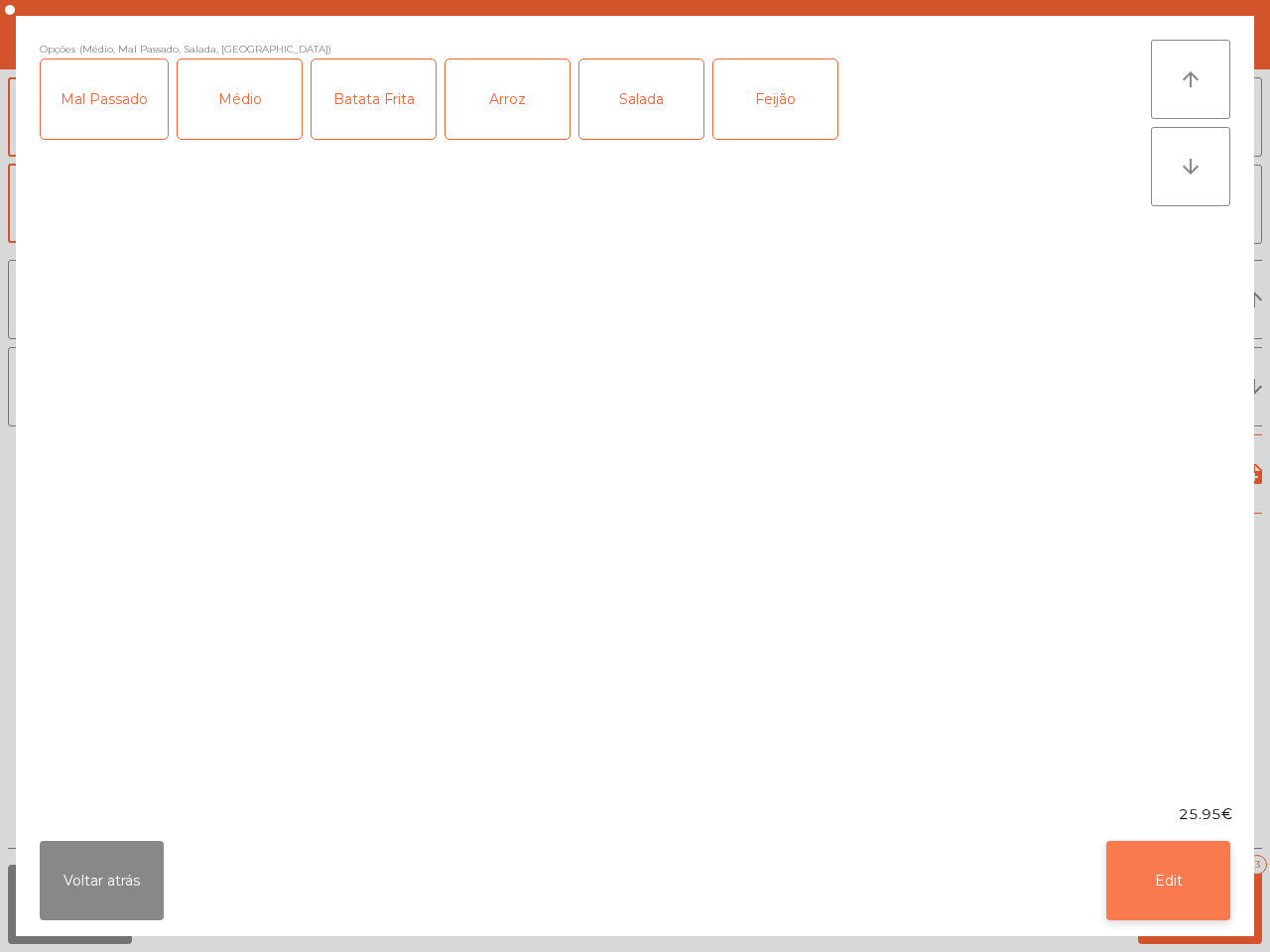 click on "Edit" 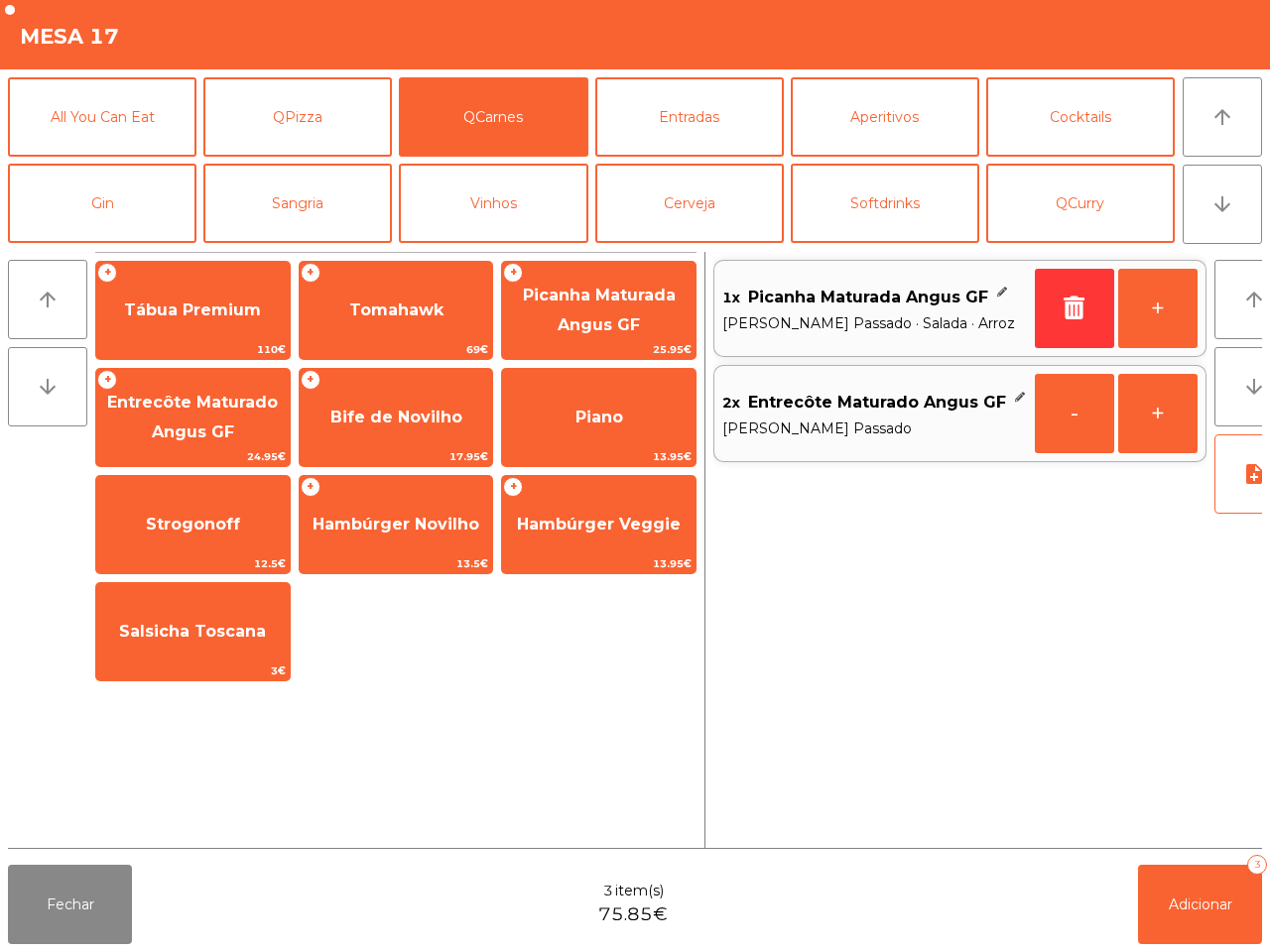 click on "Entrecôte Maturado Angus GF" 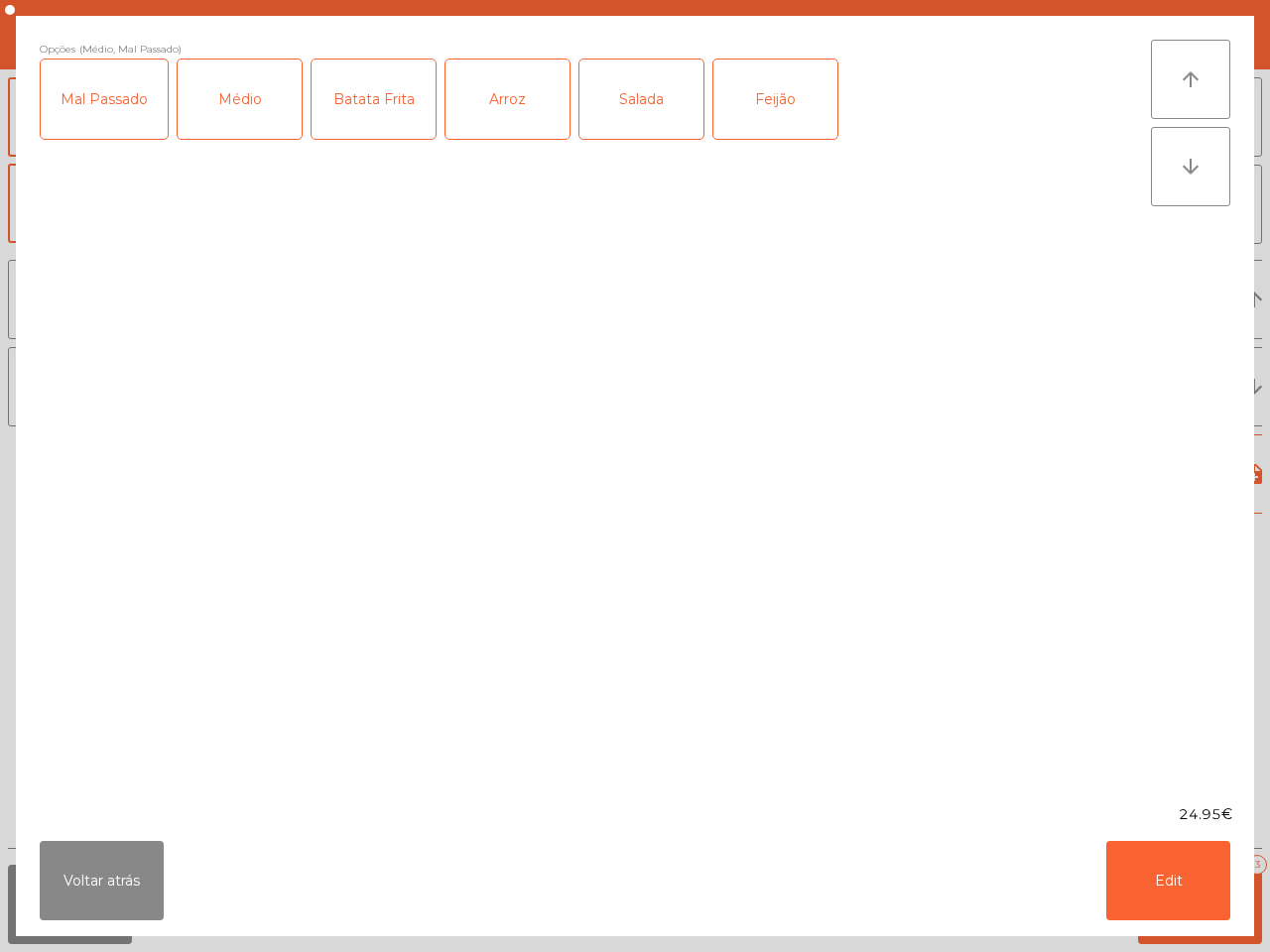 click on "Feijão" 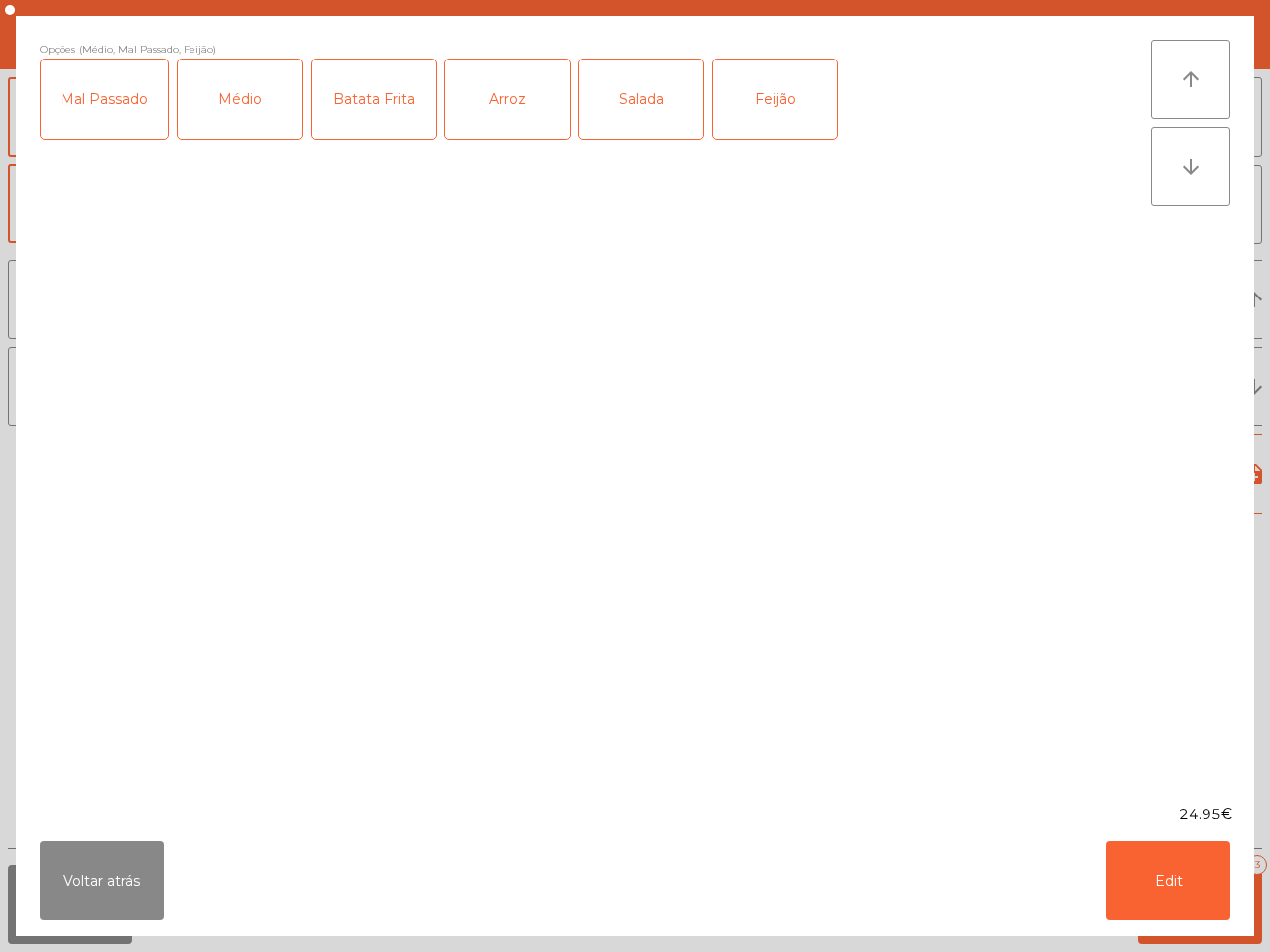 click on "Batata Frita" 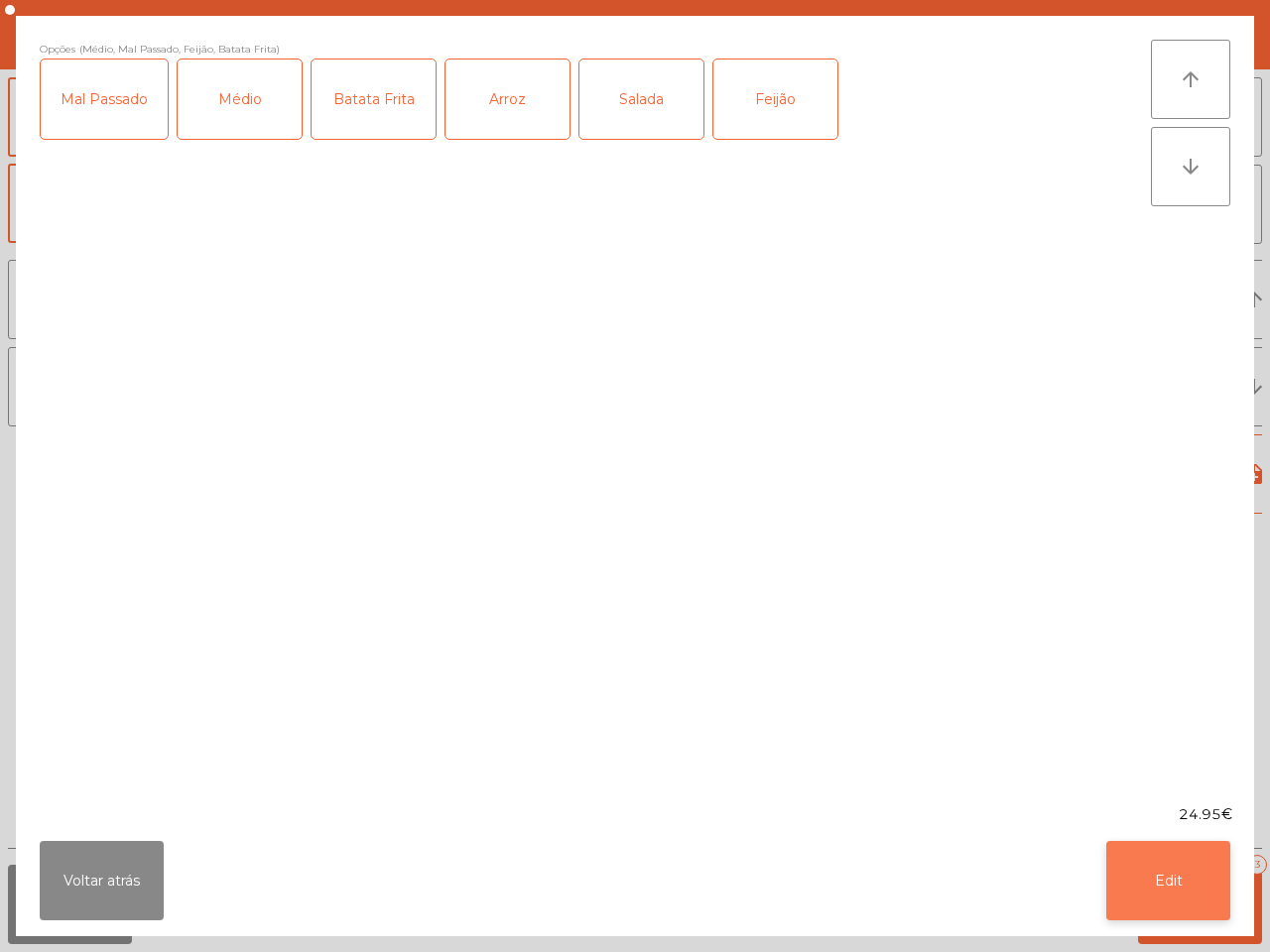 click on "Edit" 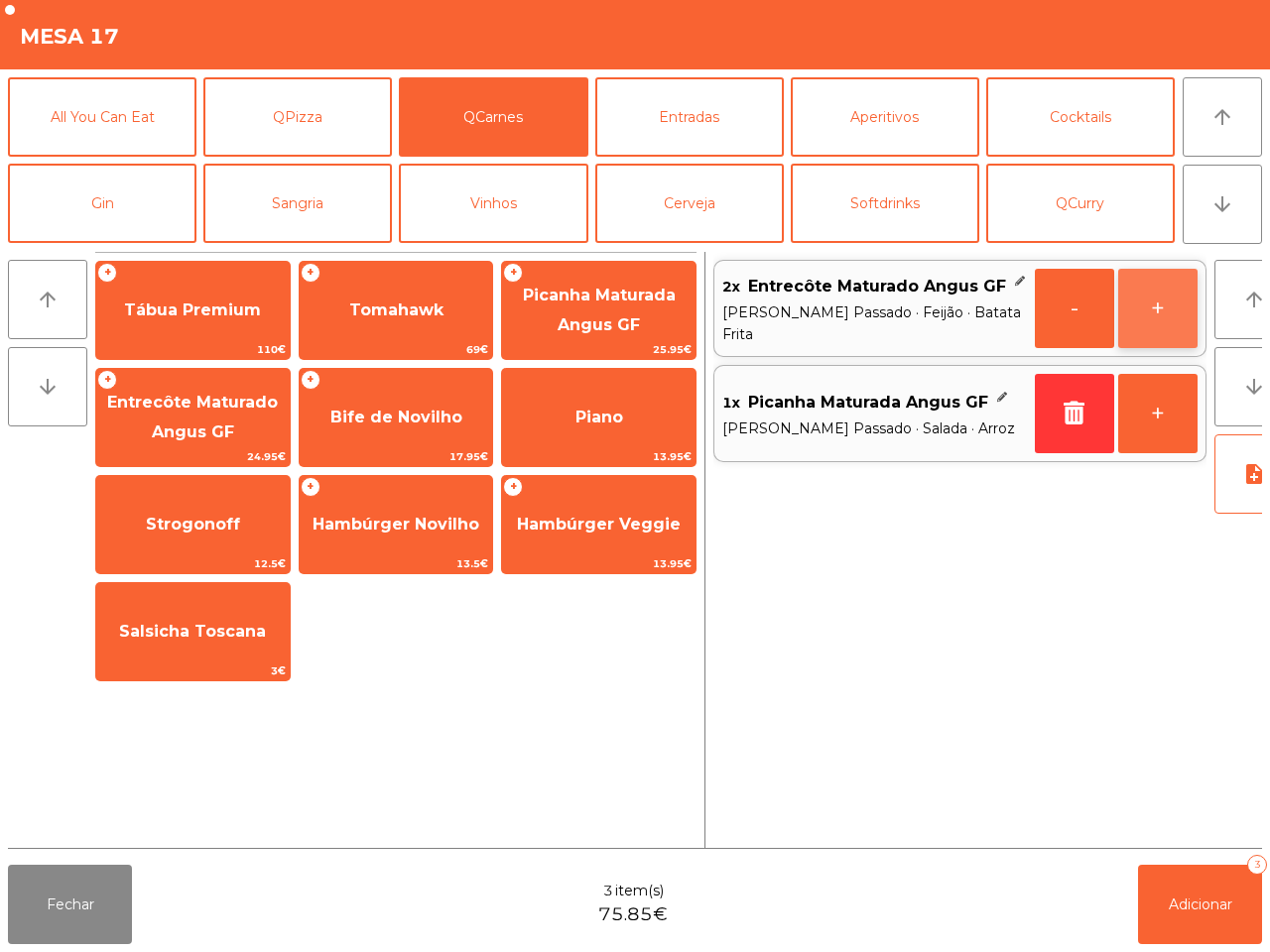 click on "+" 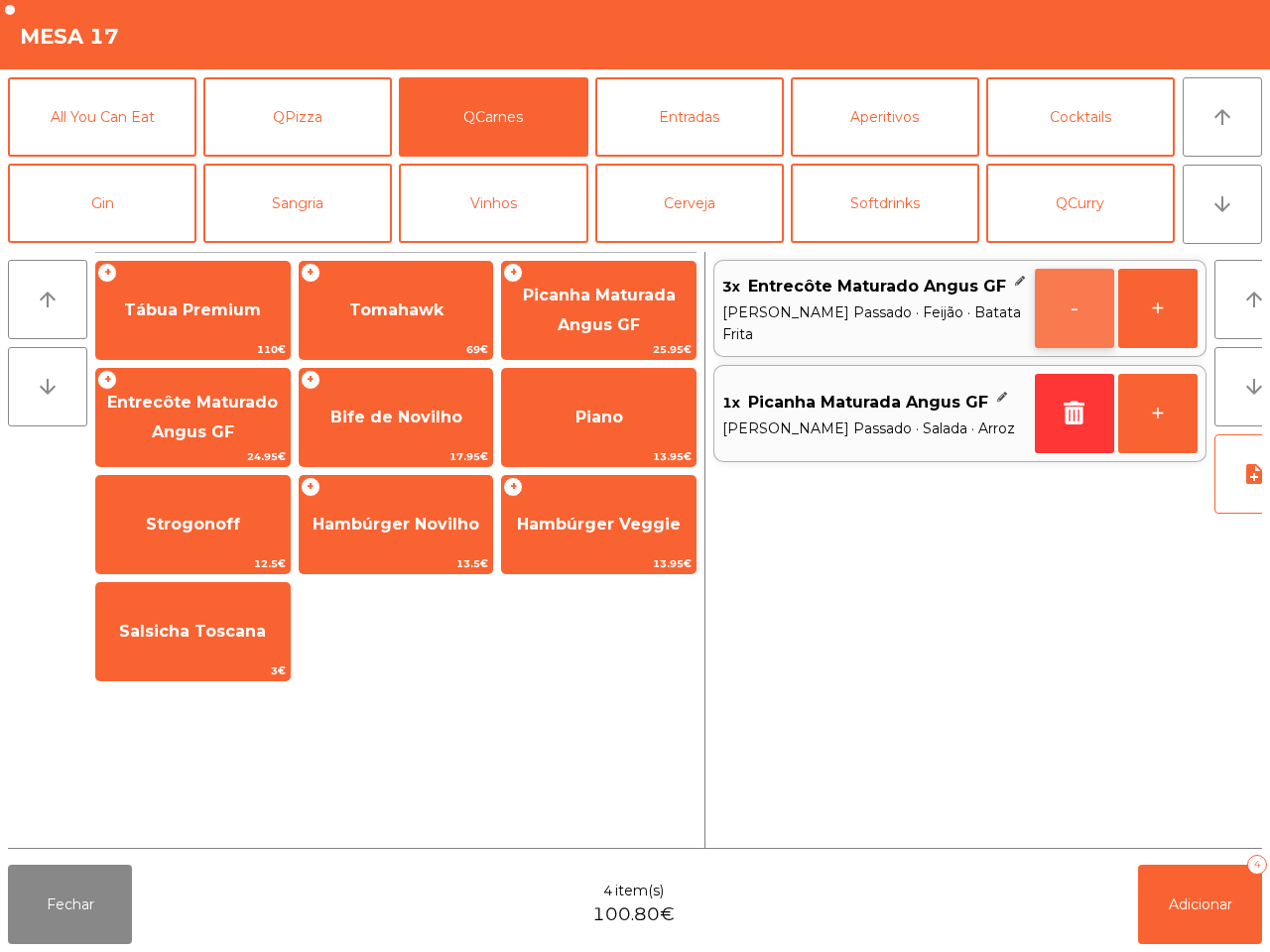 click on "-" 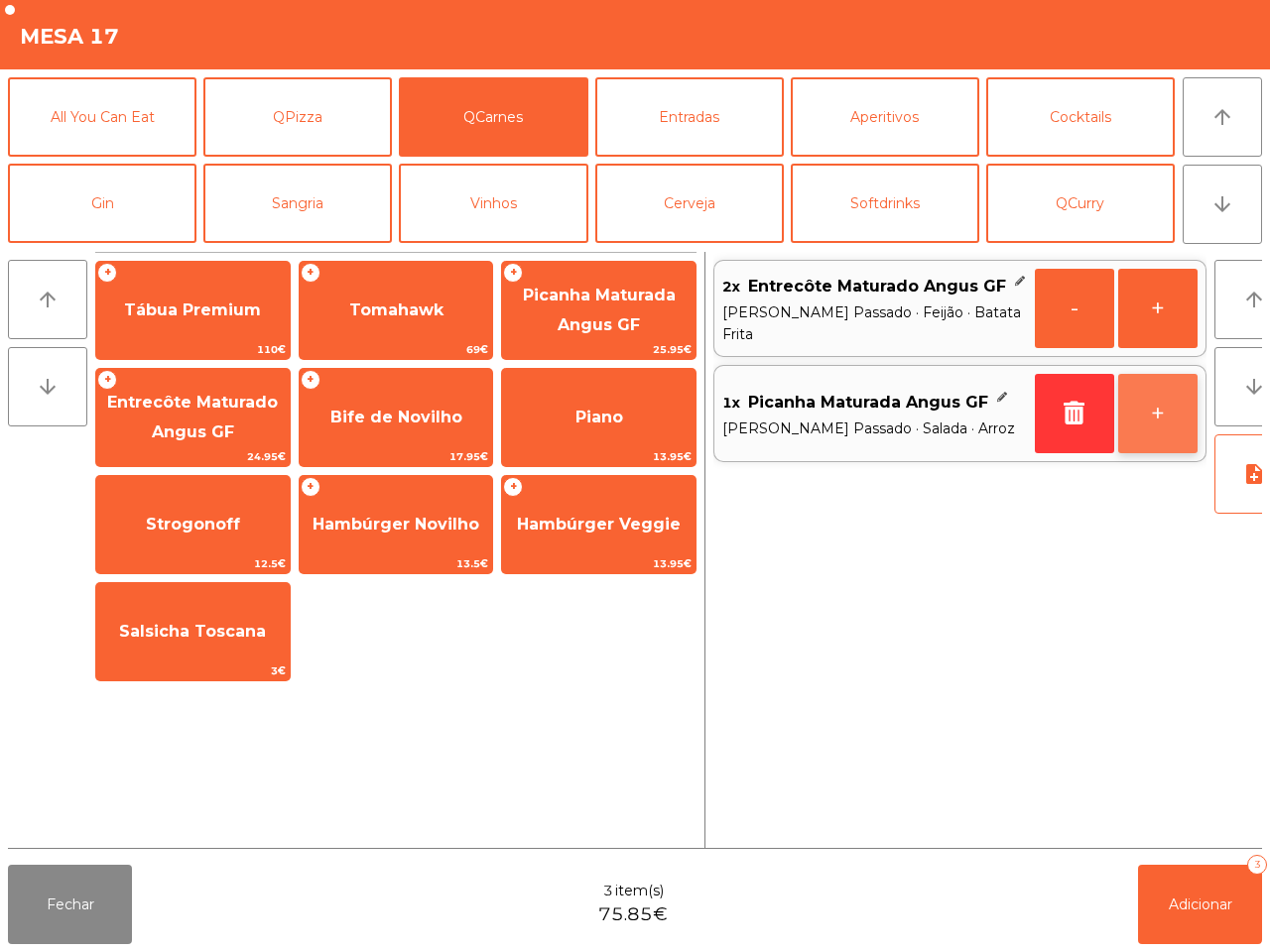 click on "+" 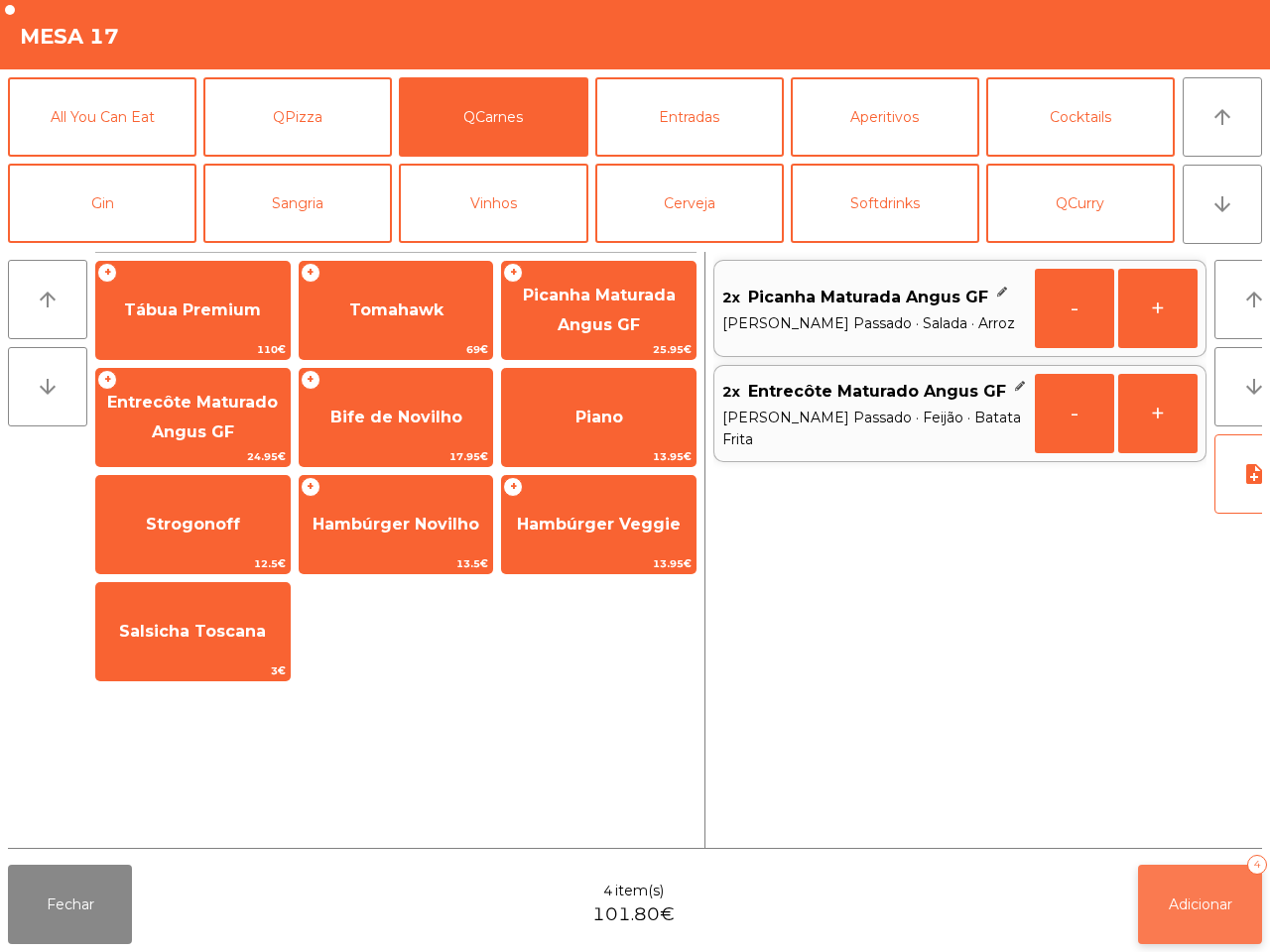 click on "Adicionar   4" 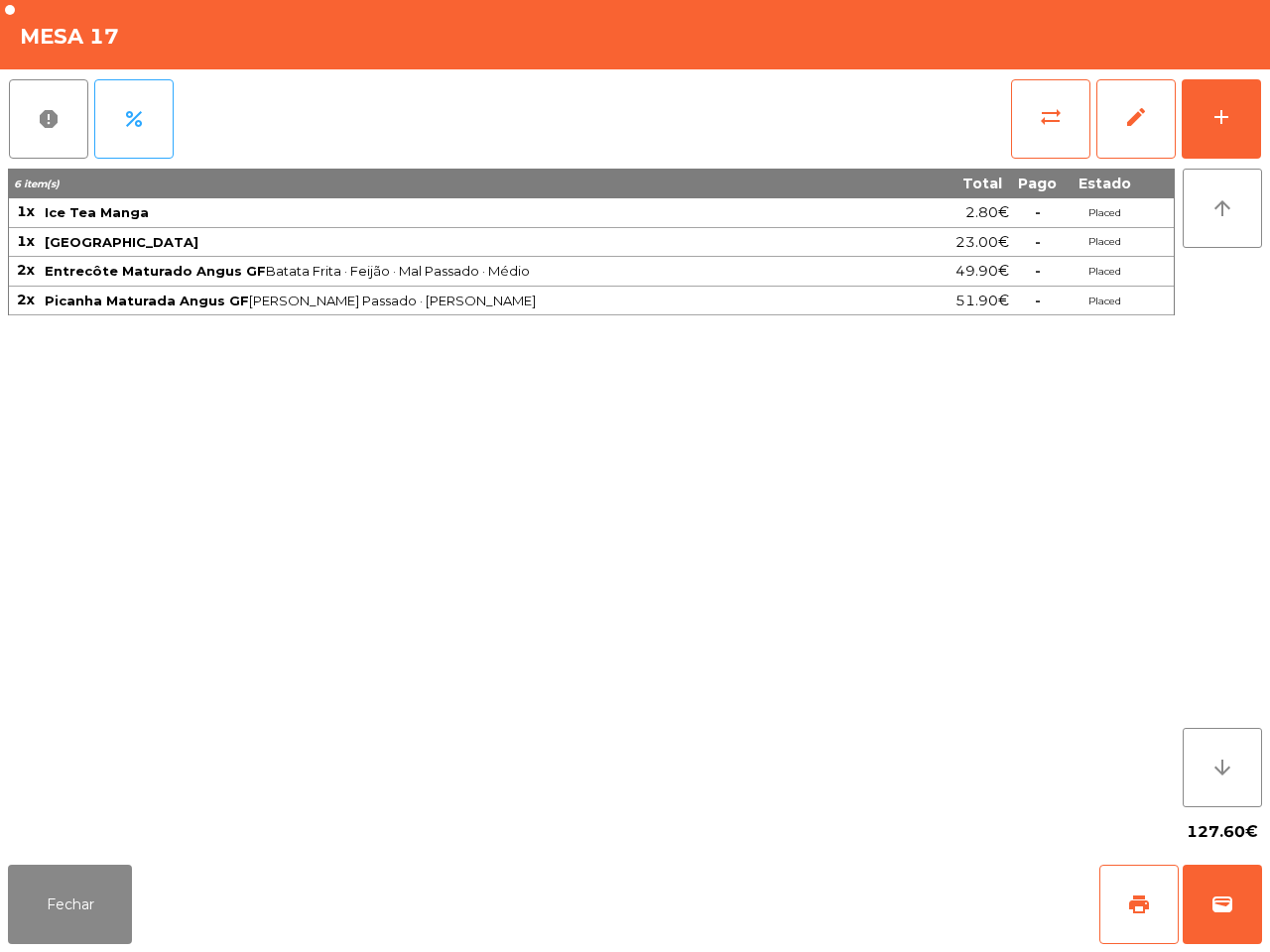 click on "6 item(s) Total Pago Estado 1x Ice Tea Manga 2.80€  -  Placed 1x Bafarela Reserva 23.00€  -  Placed 2x Entrecôte Maturado Angus GF  Batata Frita · Feijão · Mal Passado · Médio  49.90€  -  Placed 2x Picanha Maturada [GEOGRAPHIC_DATA] GF  Arroz · Mal Passado · Médio · Salada  51.90€  -  Placed" 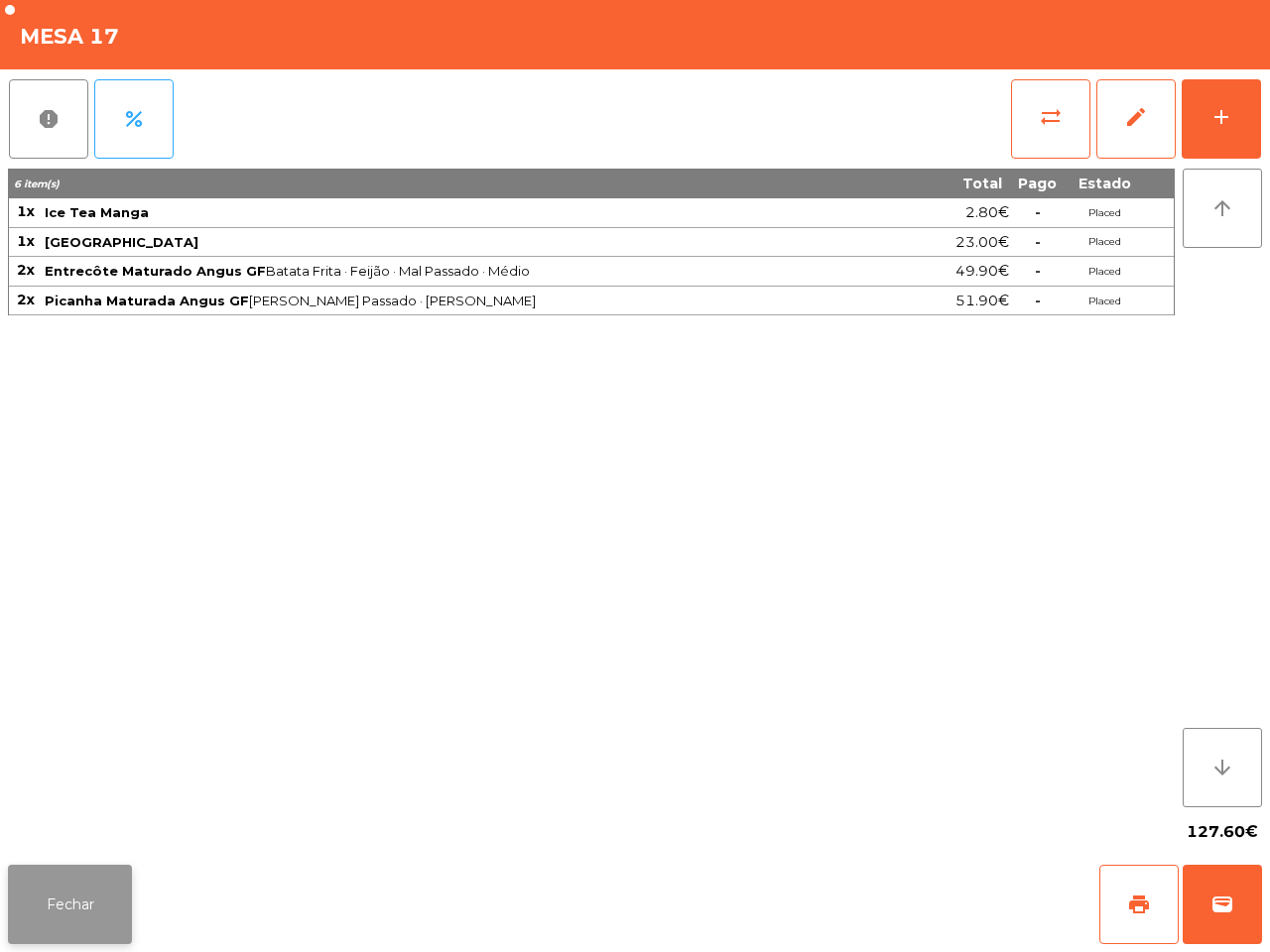 click on "Fechar" 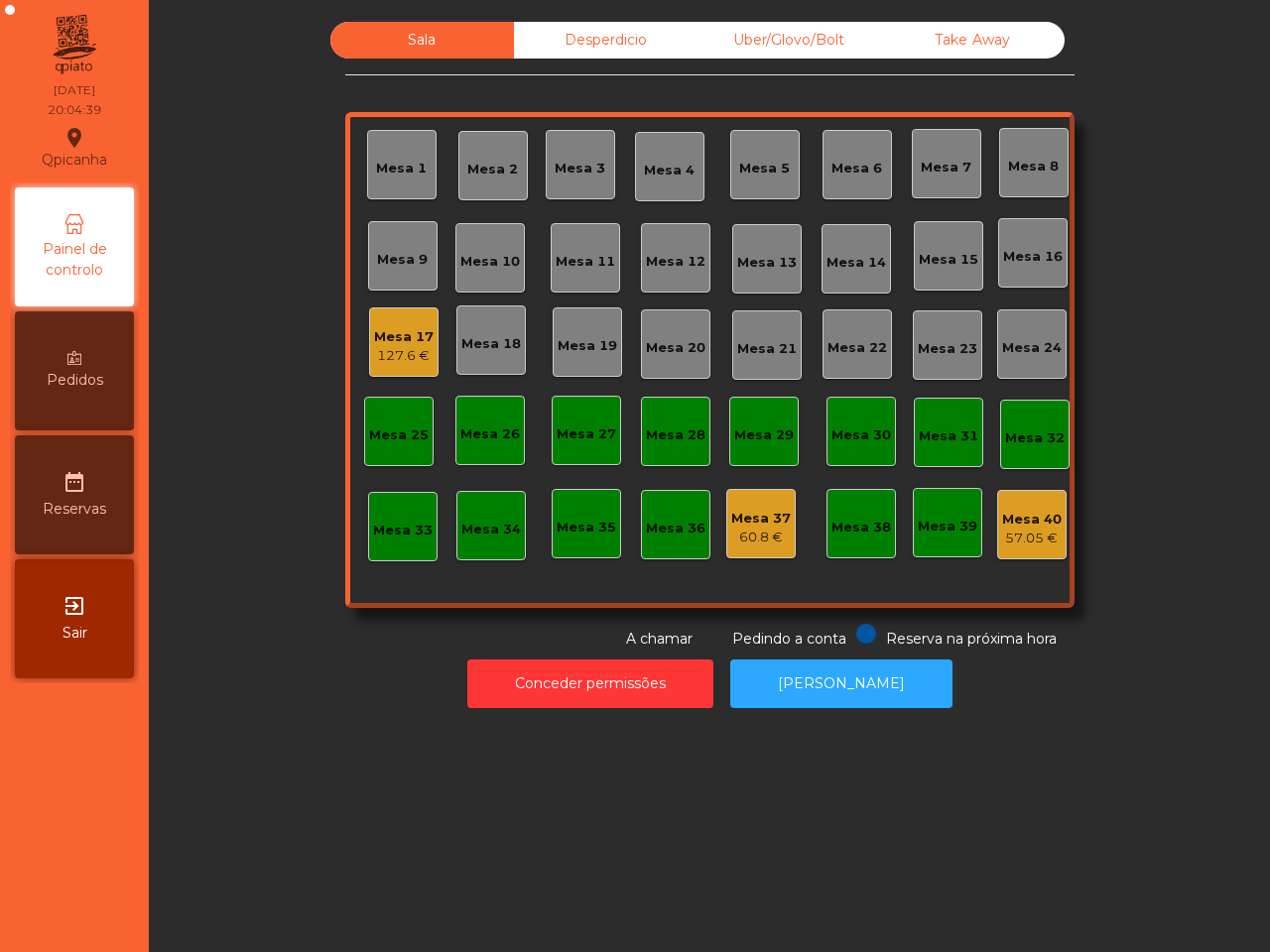 click on "Uber/Glovo/Bolt" 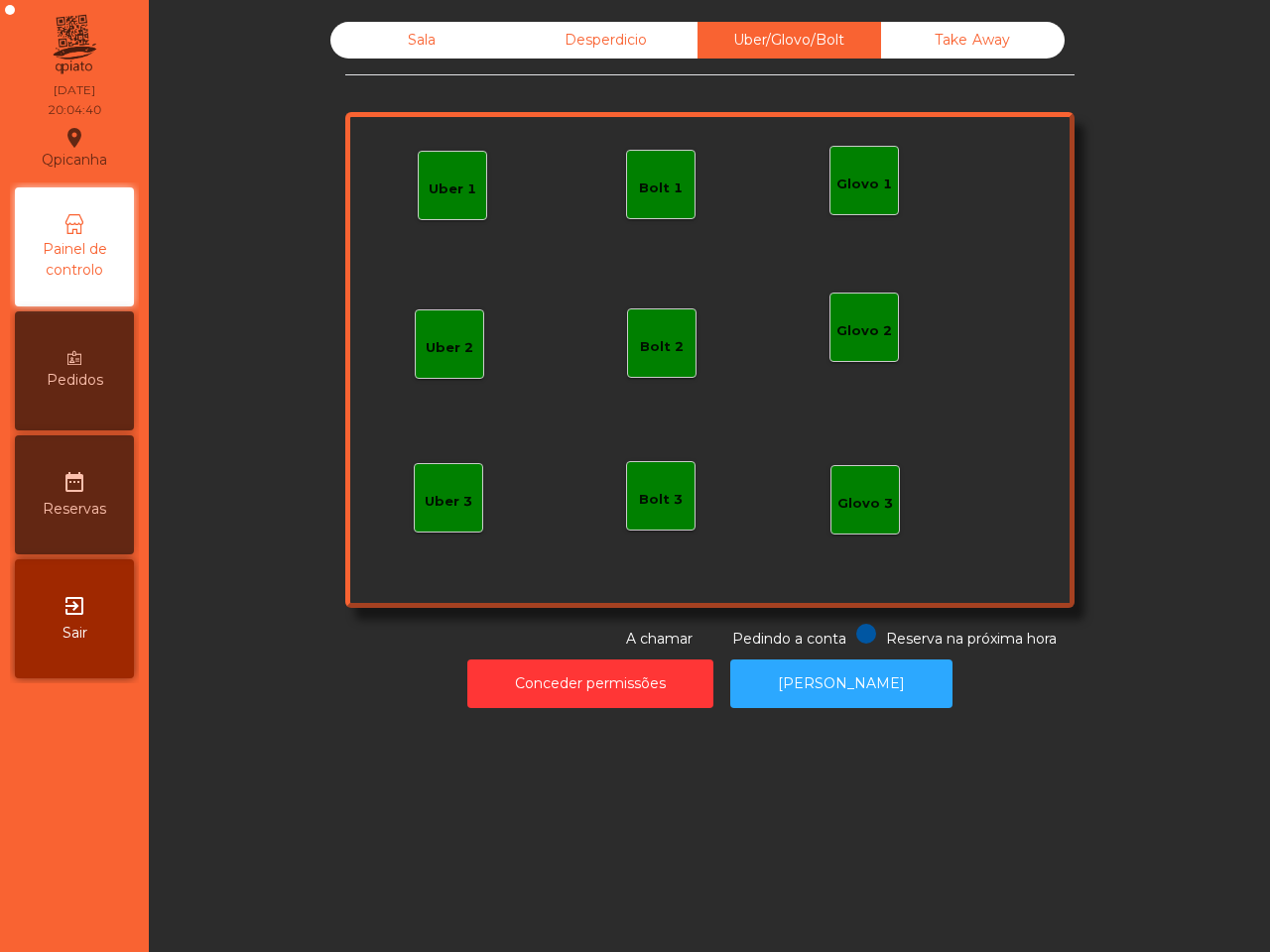 click on "Bolt 1" 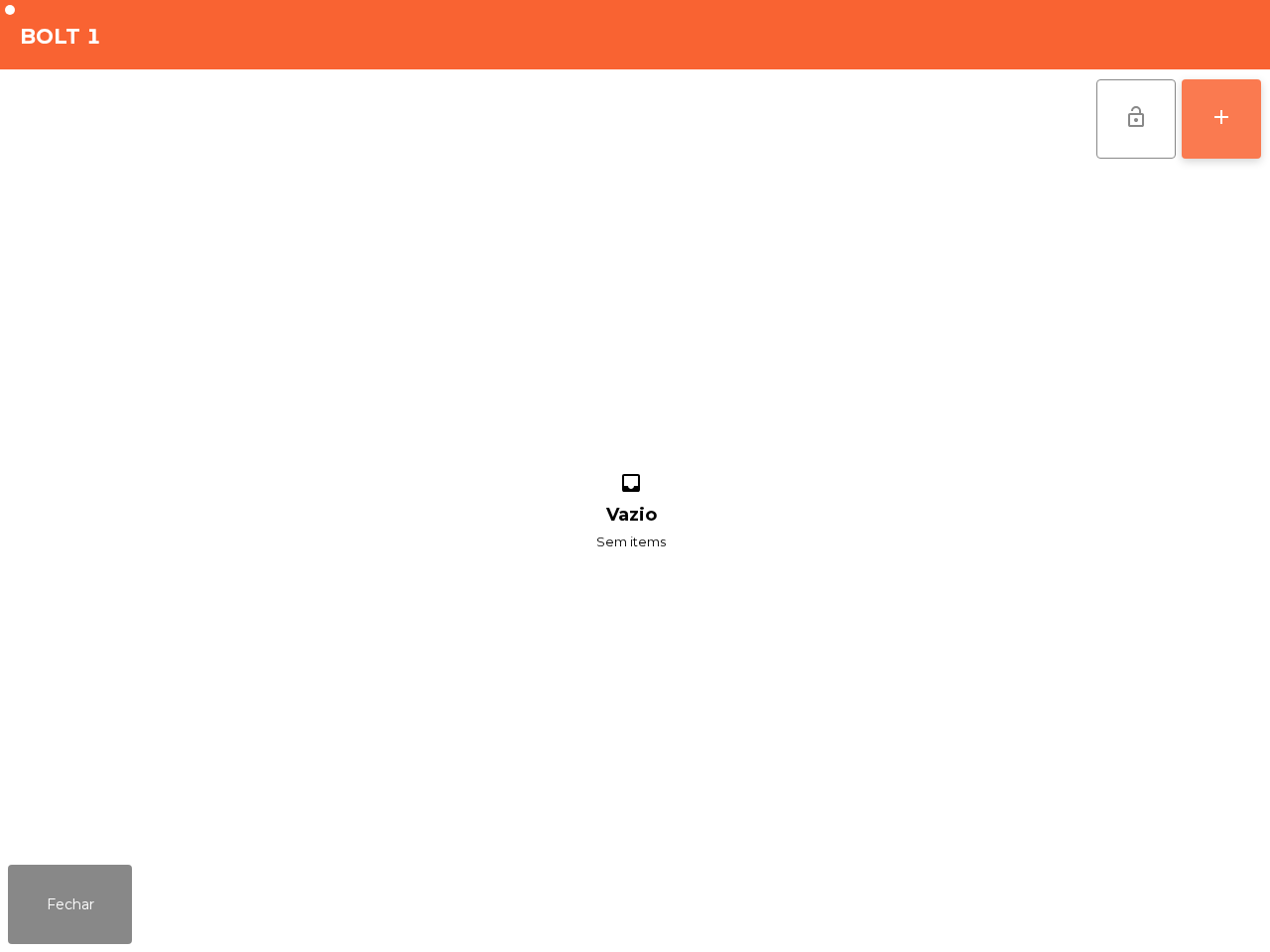 click on "add" 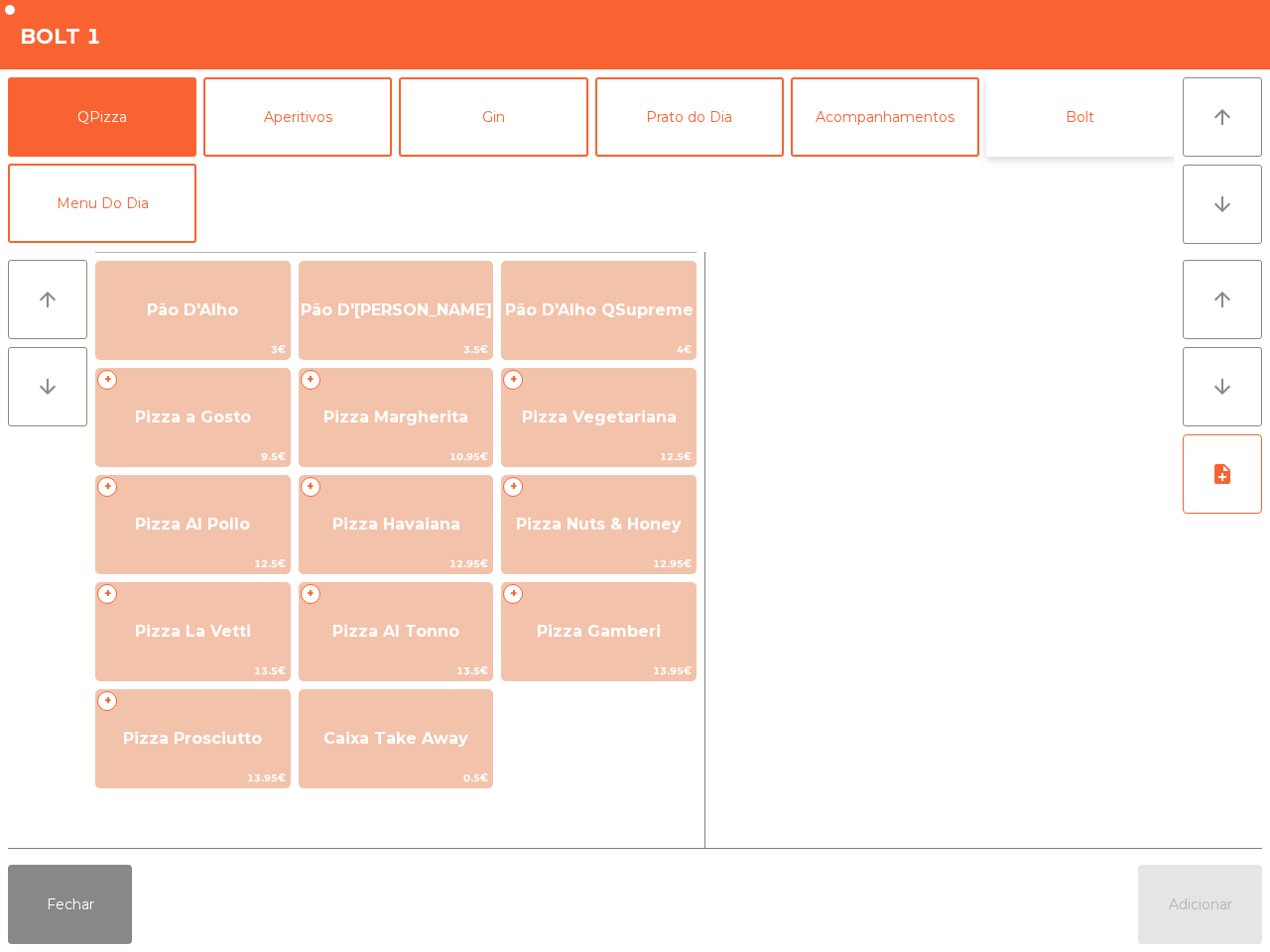 click on "Bolt" 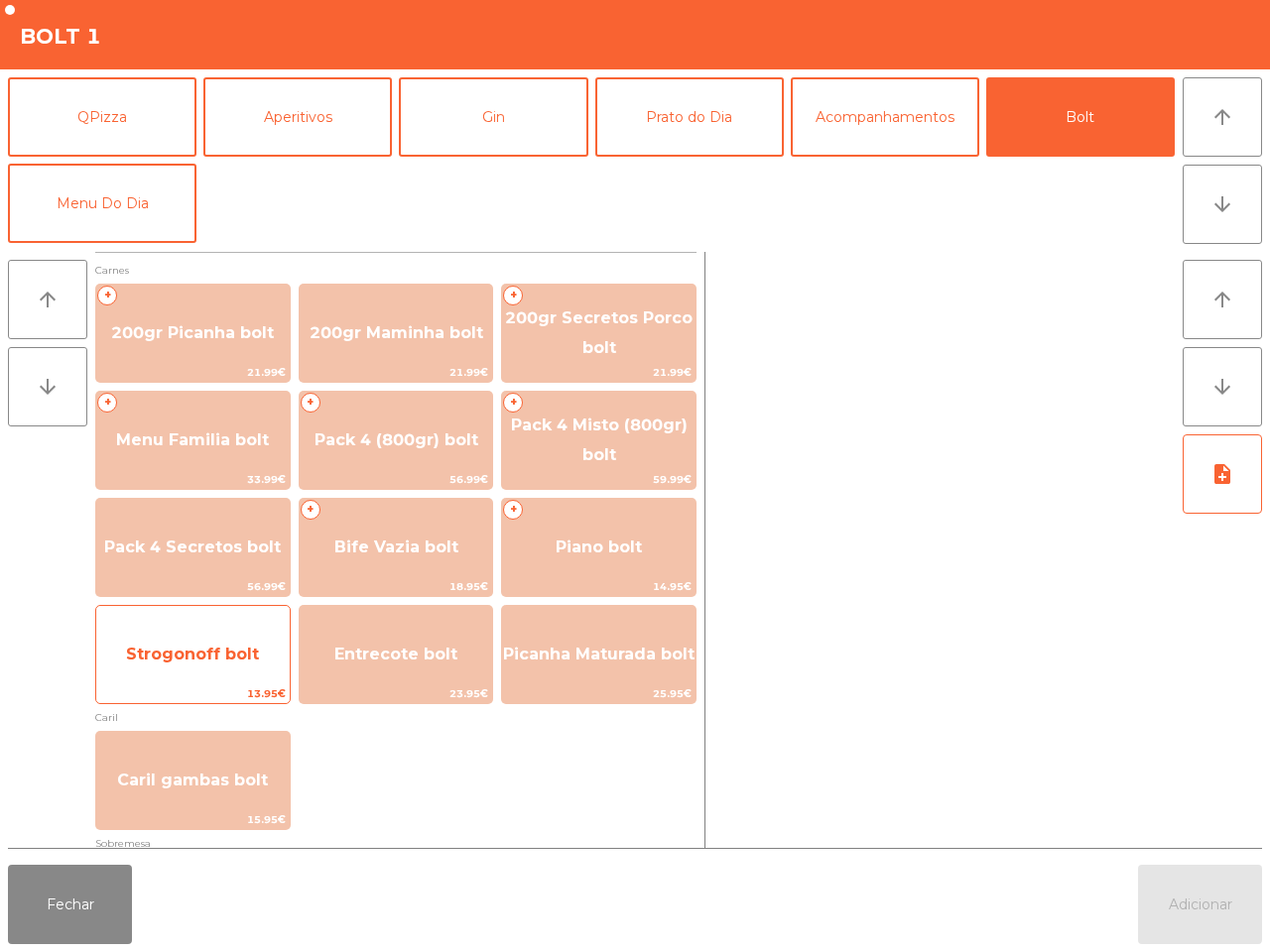 click on "Strogonoff bolt" 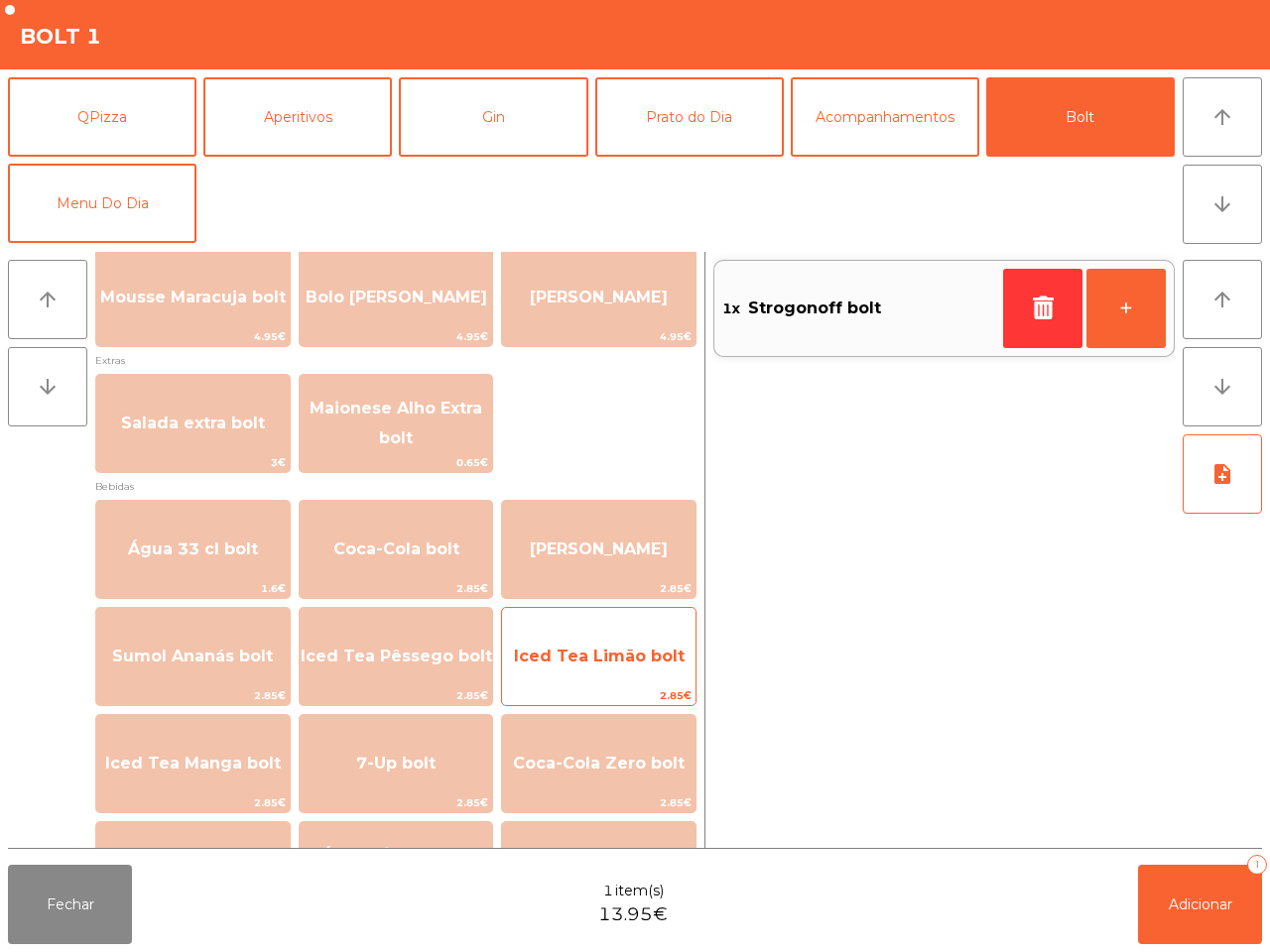 scroll, scrollTop: 868, scrollLeft: 0, axis: vertical 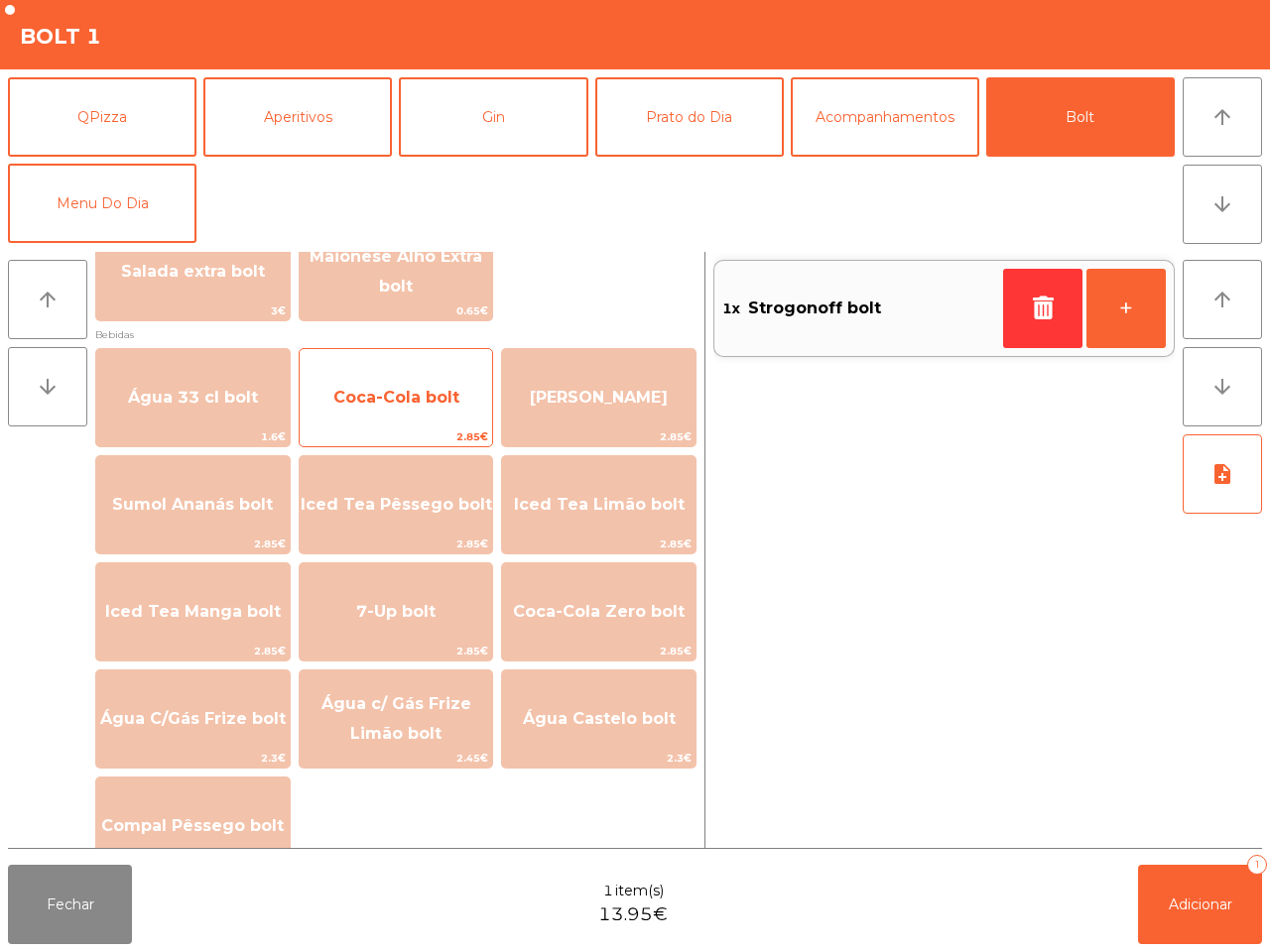 click on "Coca-Cola bolt" 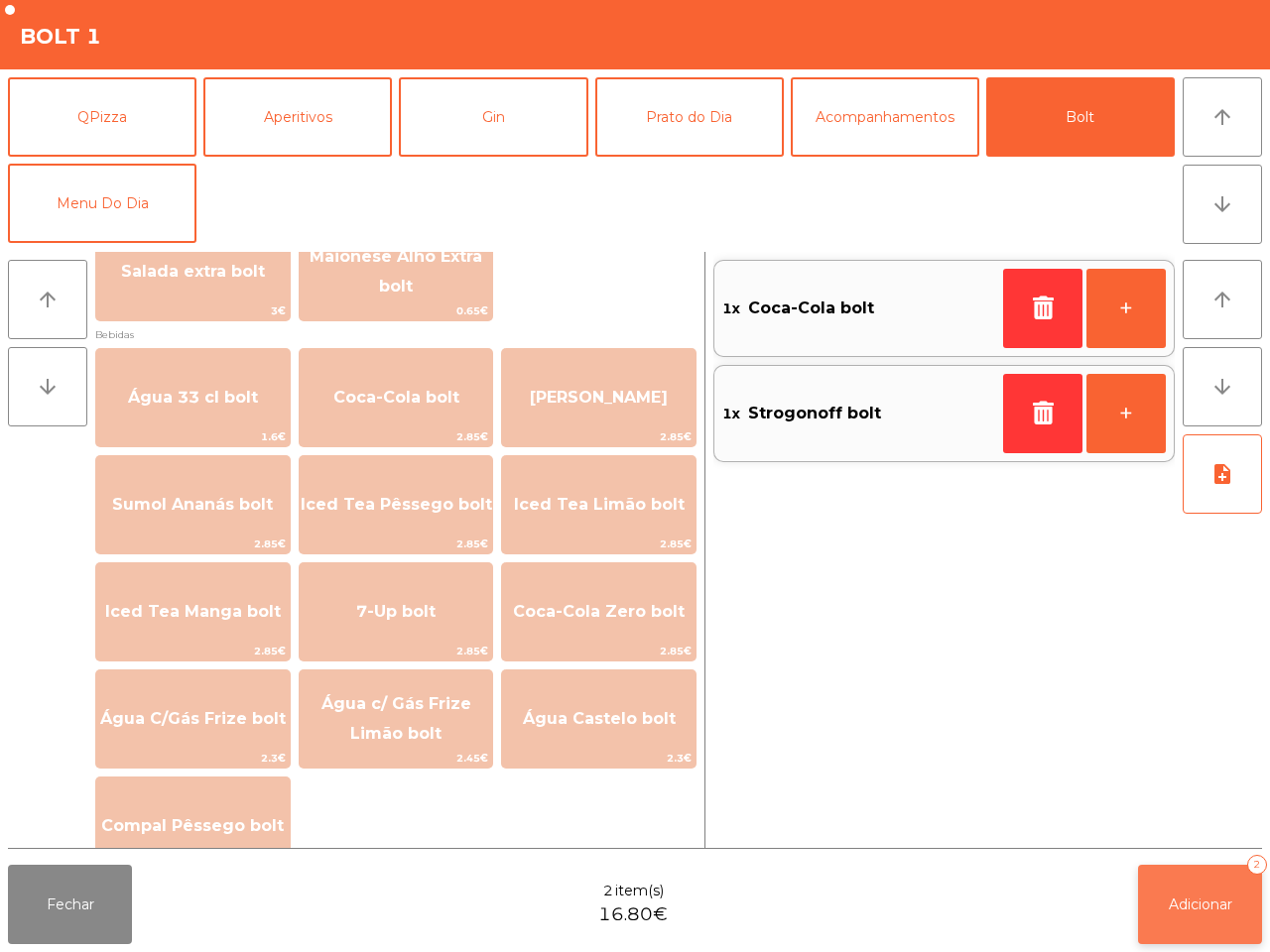 click on "Adicionar" 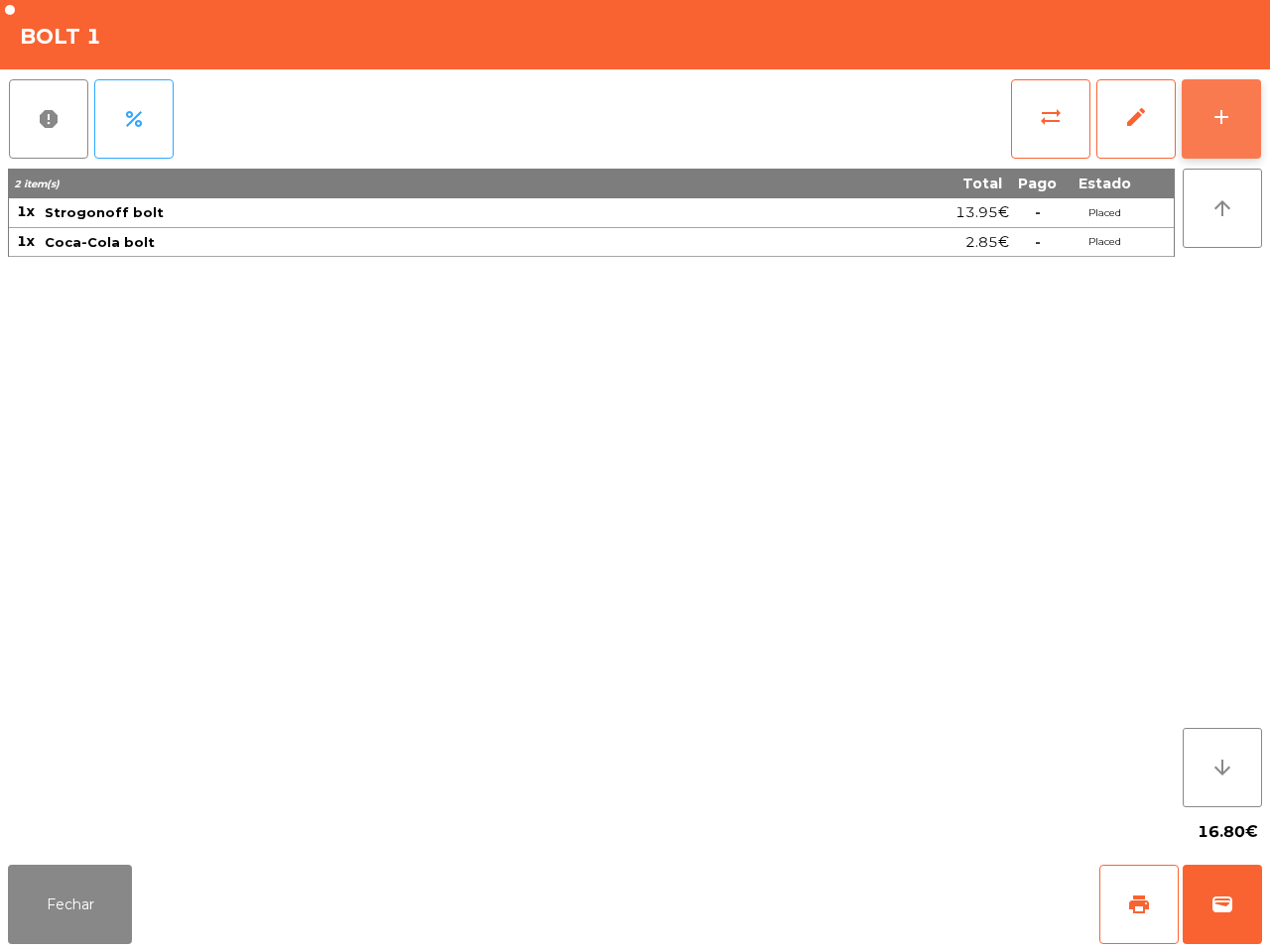 click on "add" 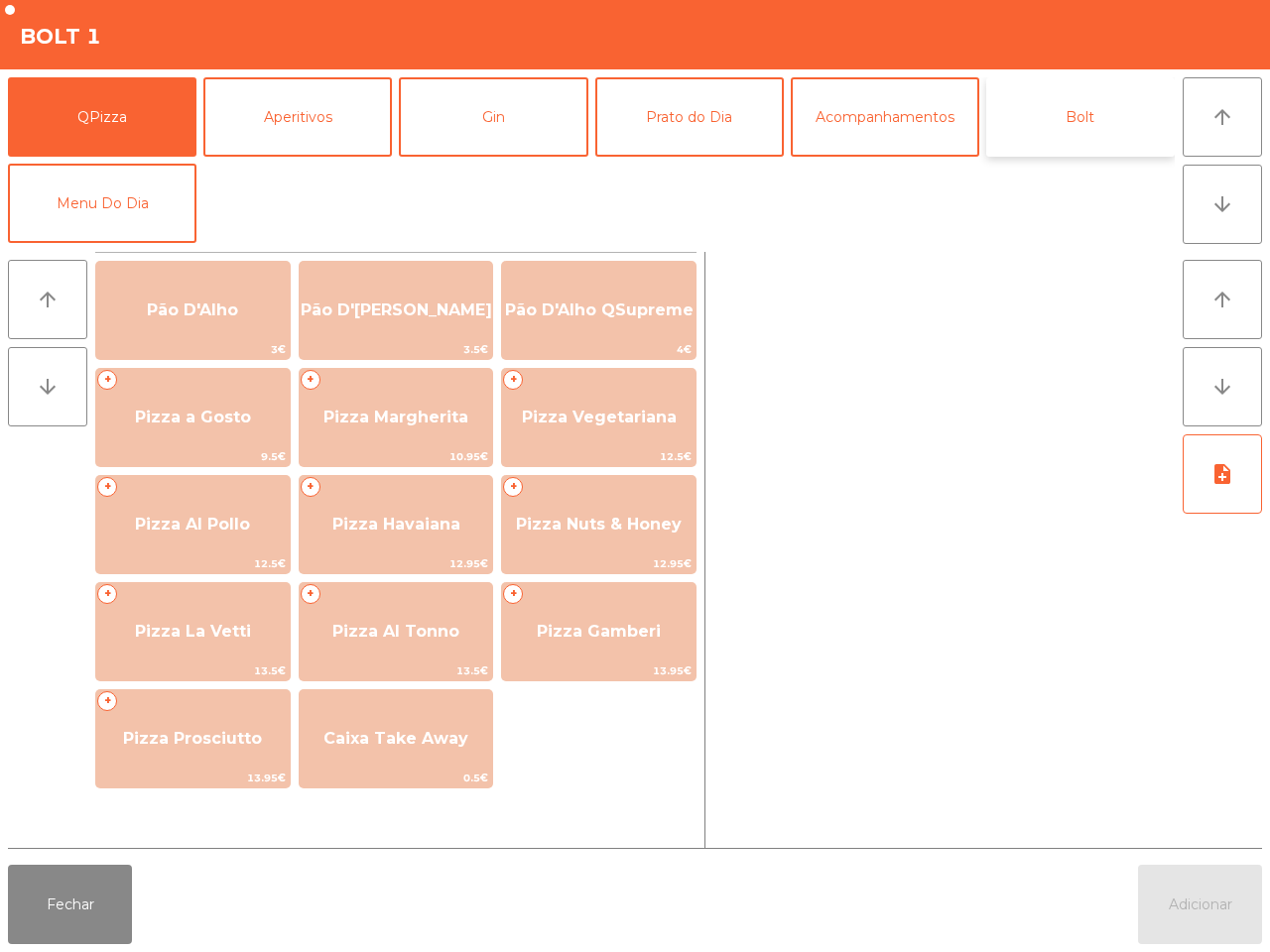 click on "Bolt" 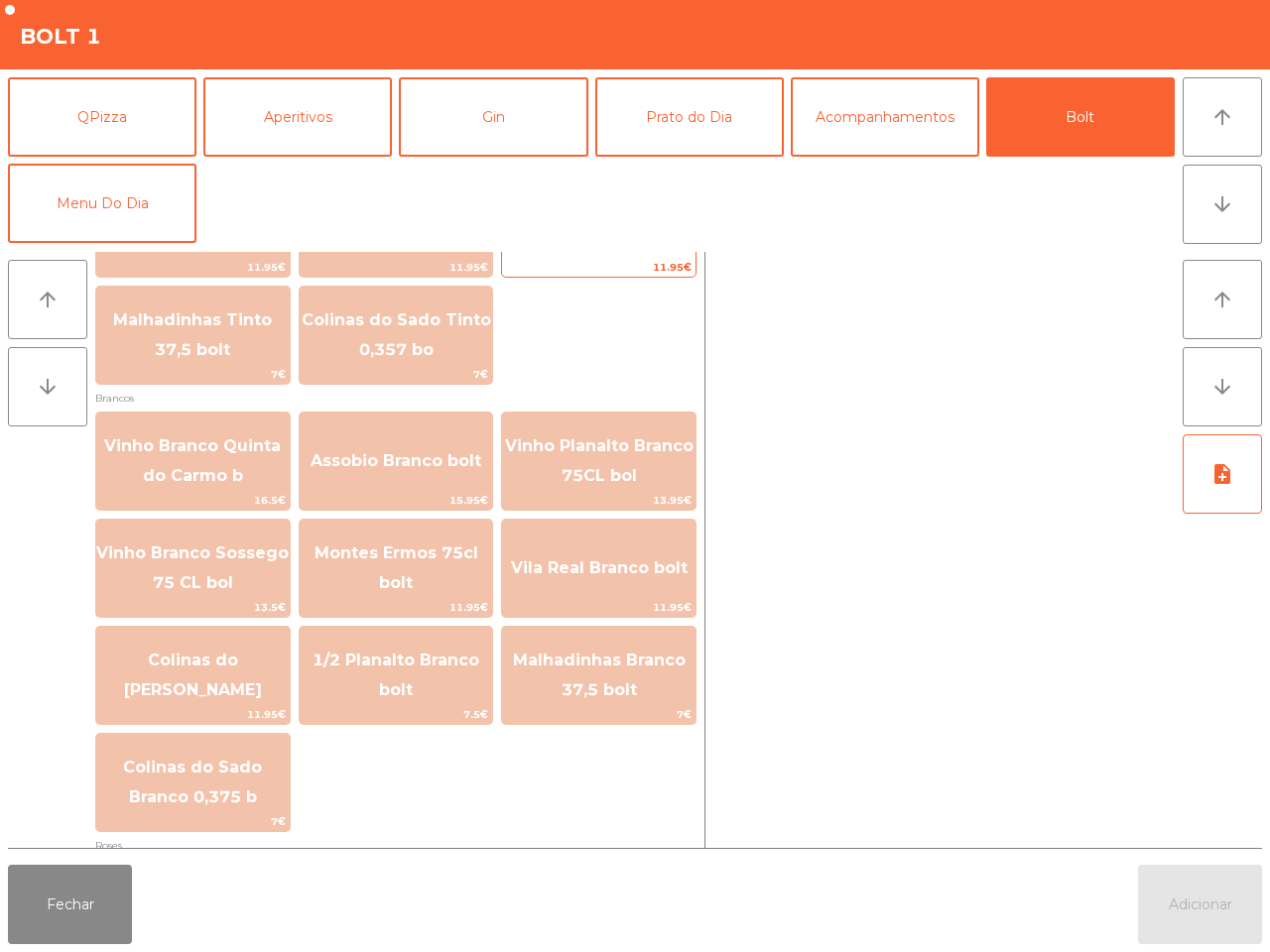 scroll, scrollTop: 2259, scrollLeft: 0, axis: vertical 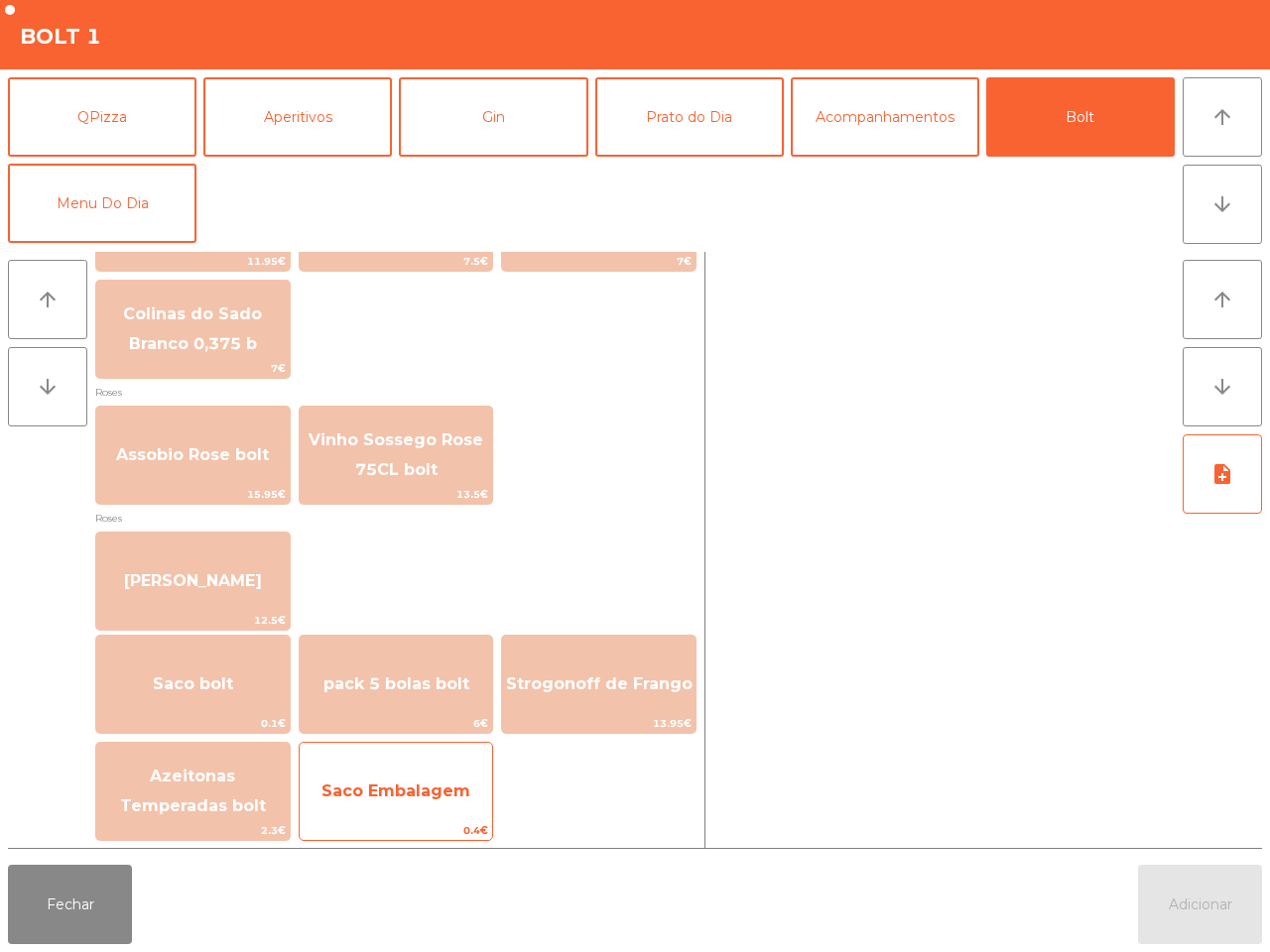 click on "Saco Embalagem" 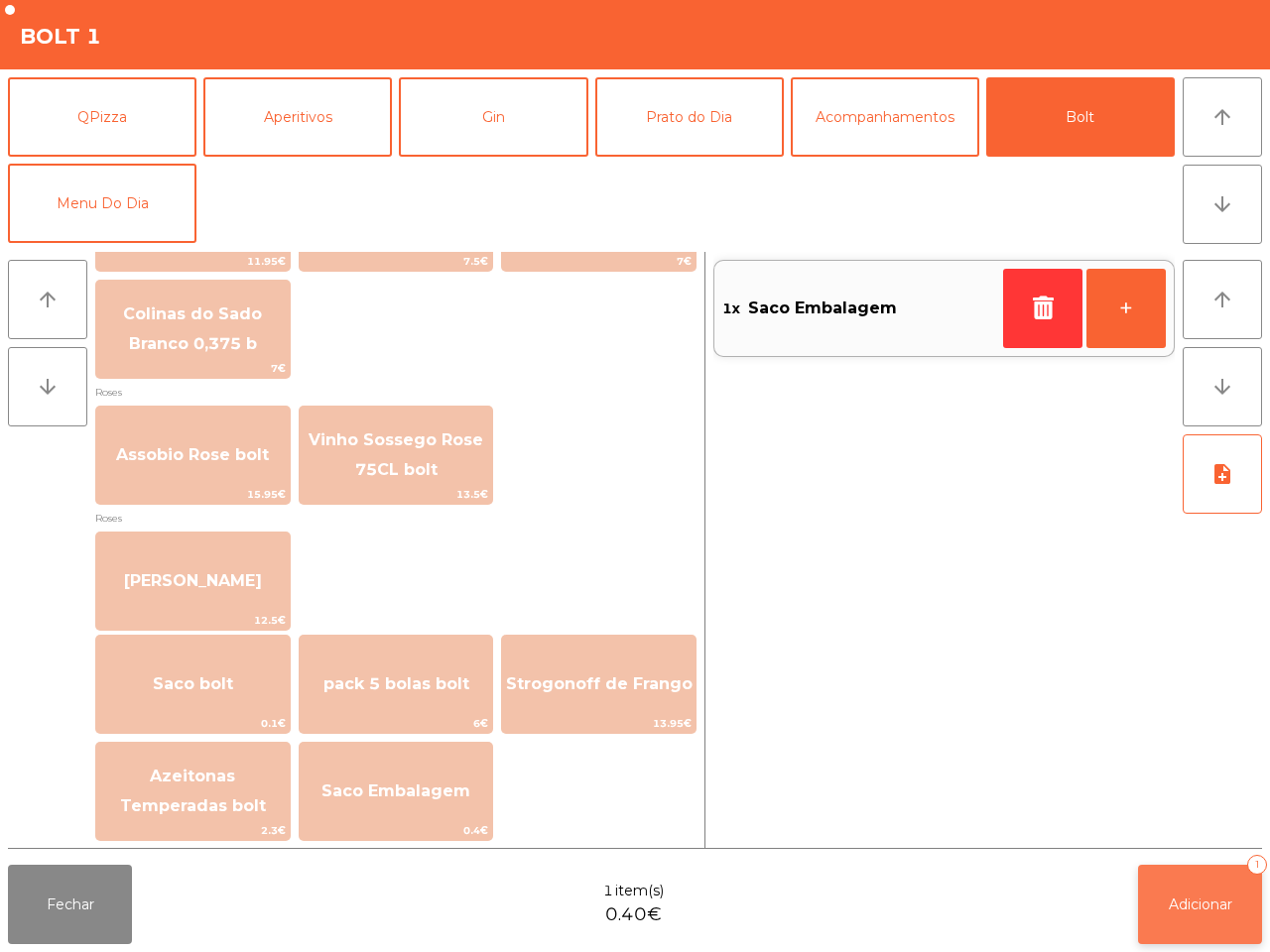 click on "Adicionar   1" 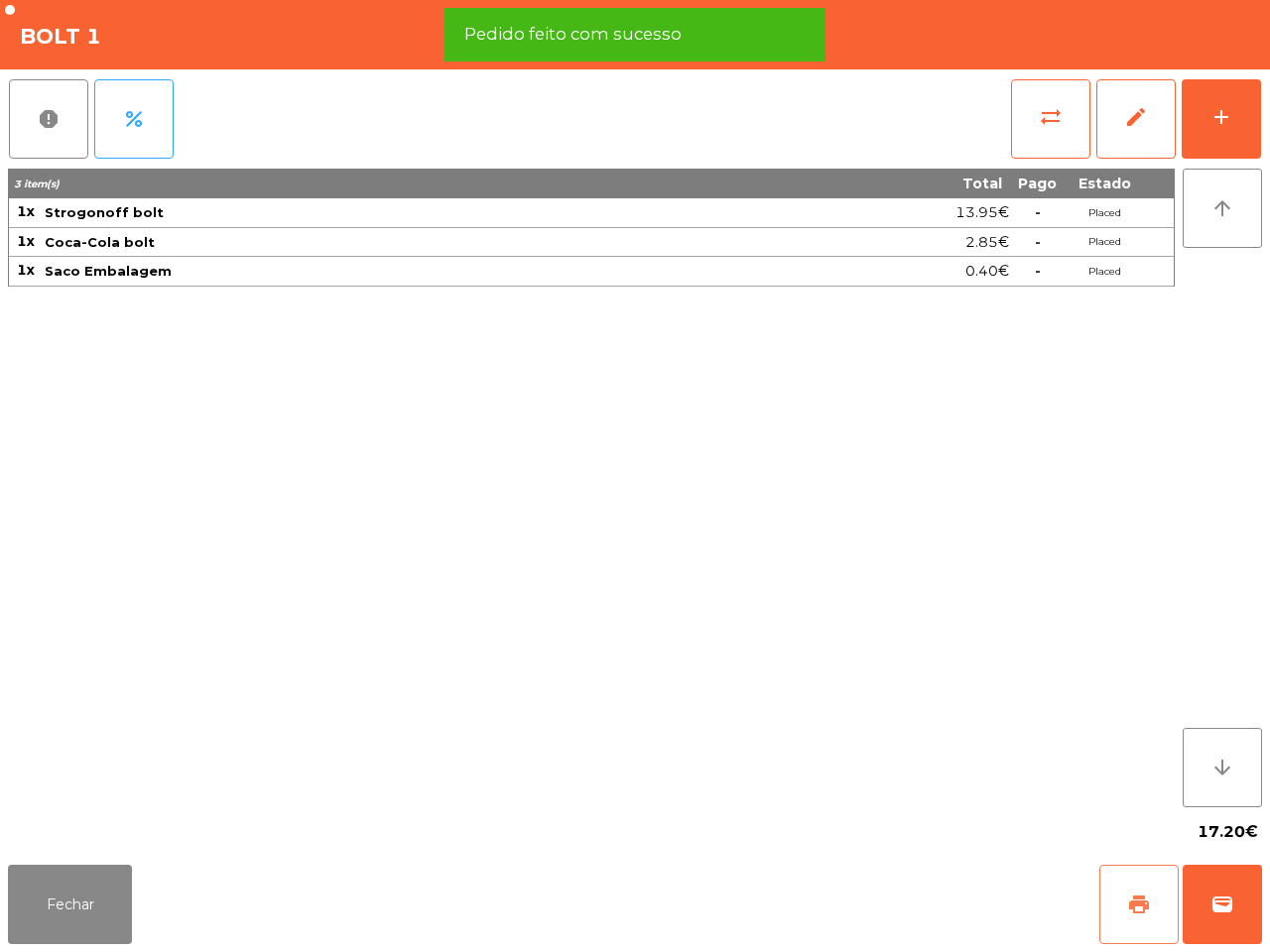 click on "print" 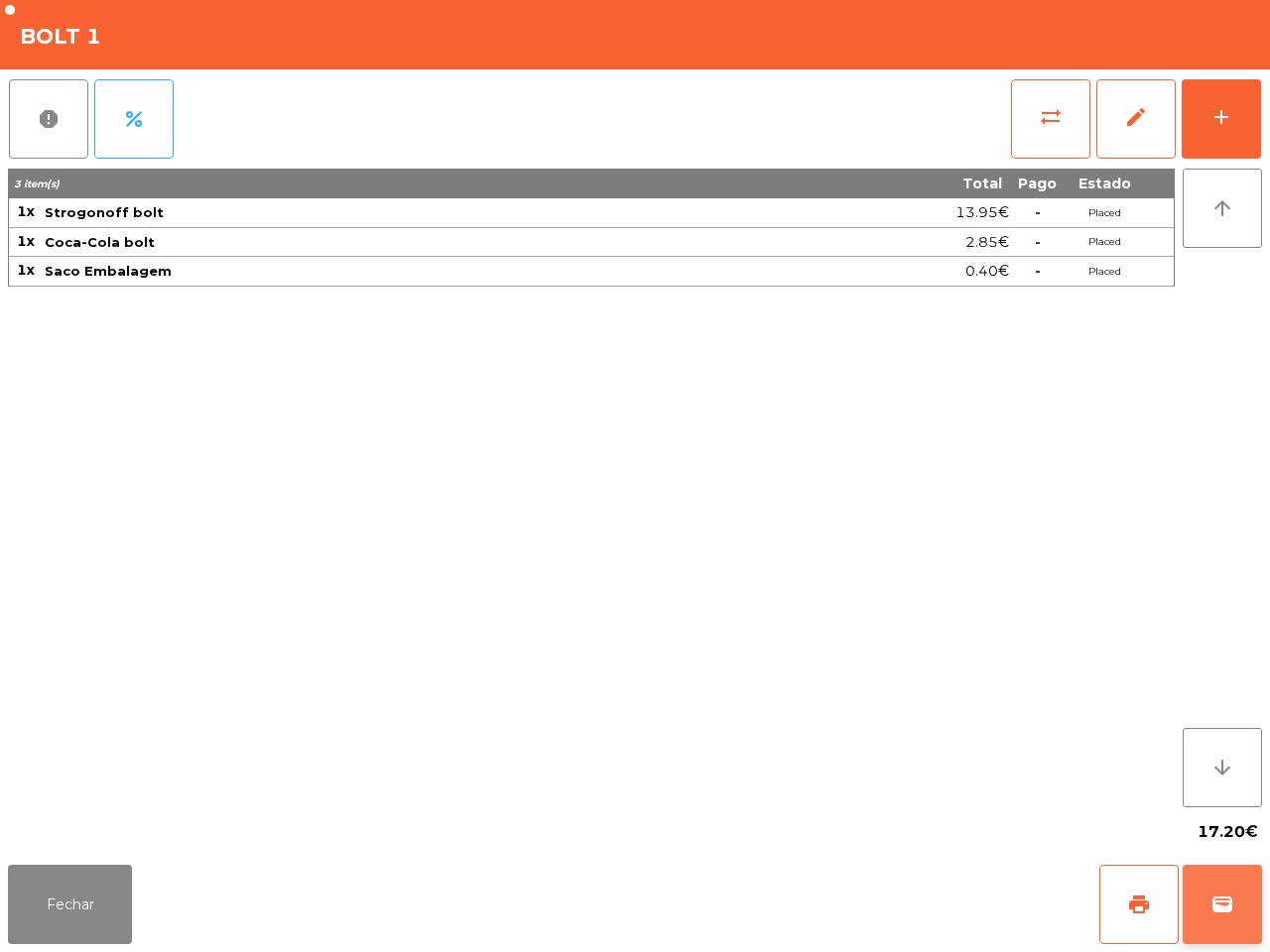 click on "wallet" 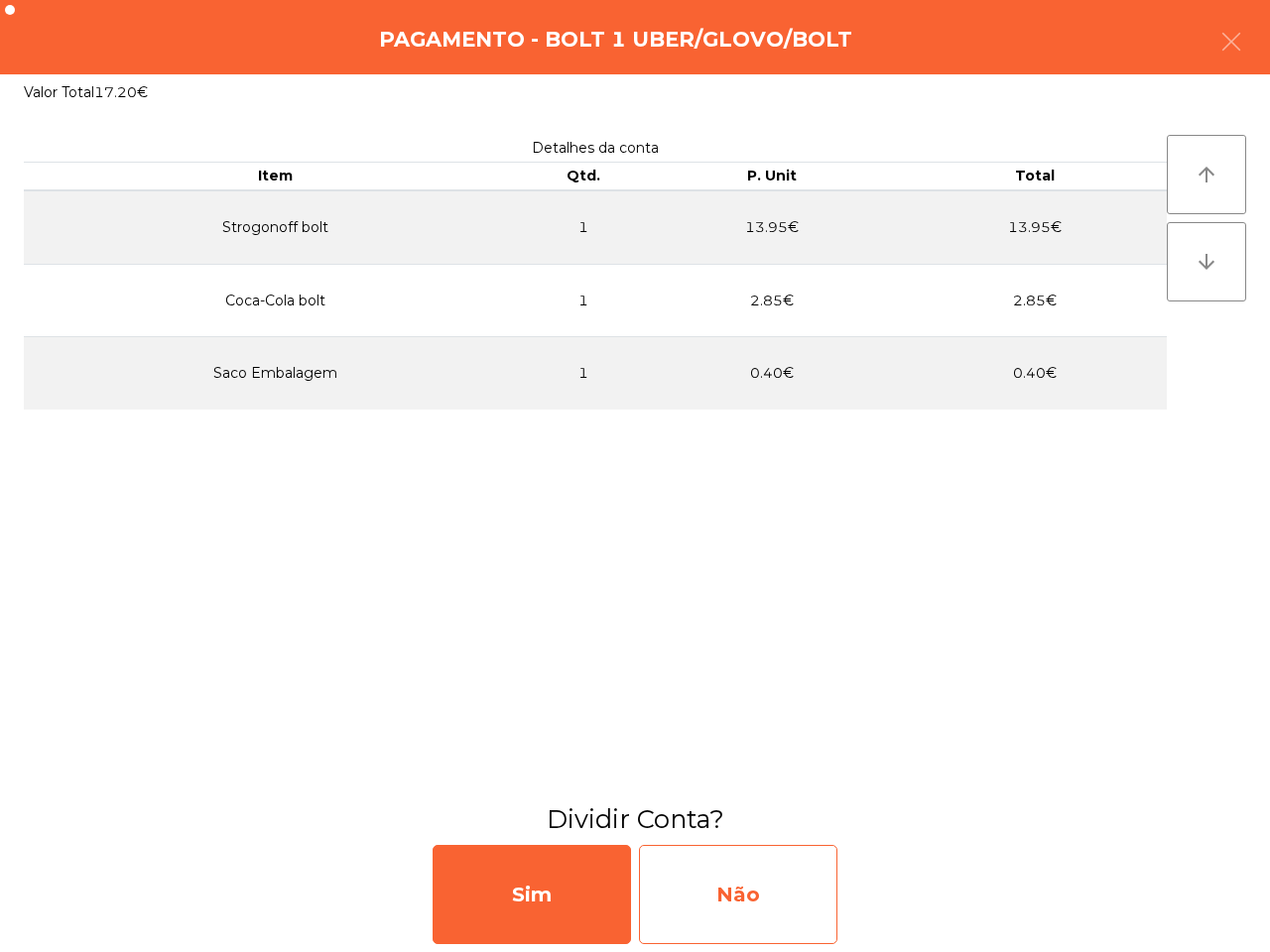 click on "Não" 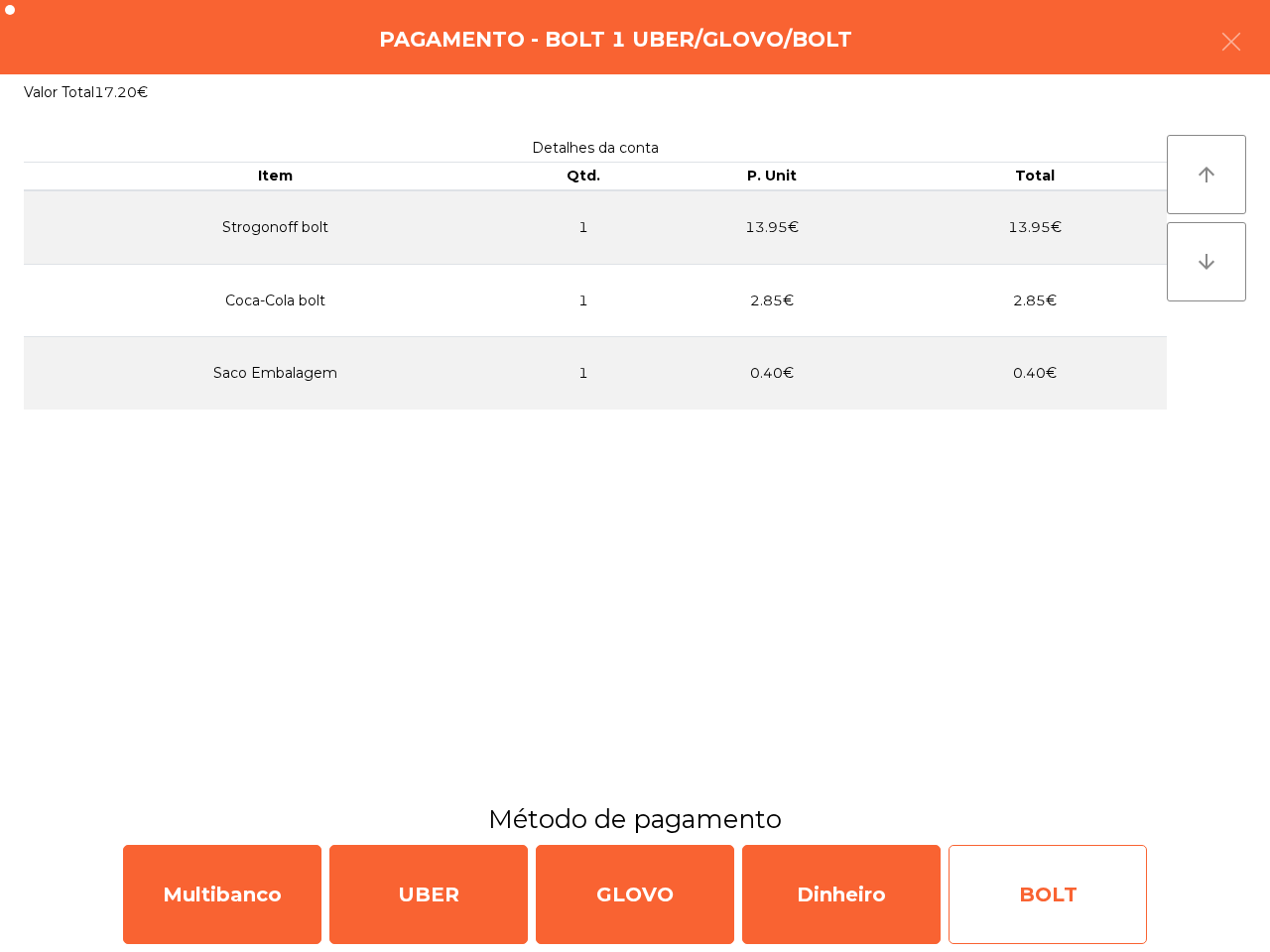 click on "BOLT" 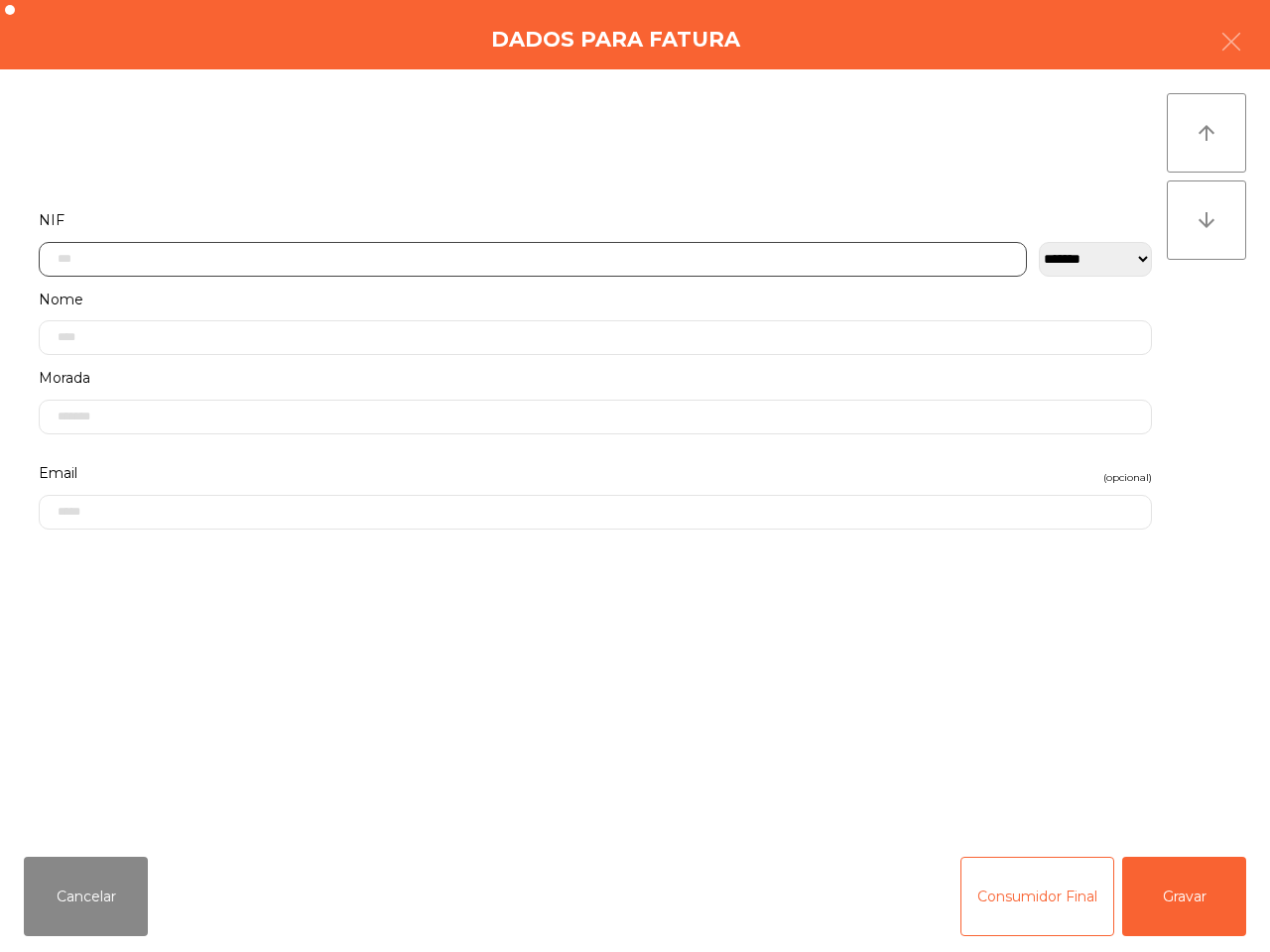 click 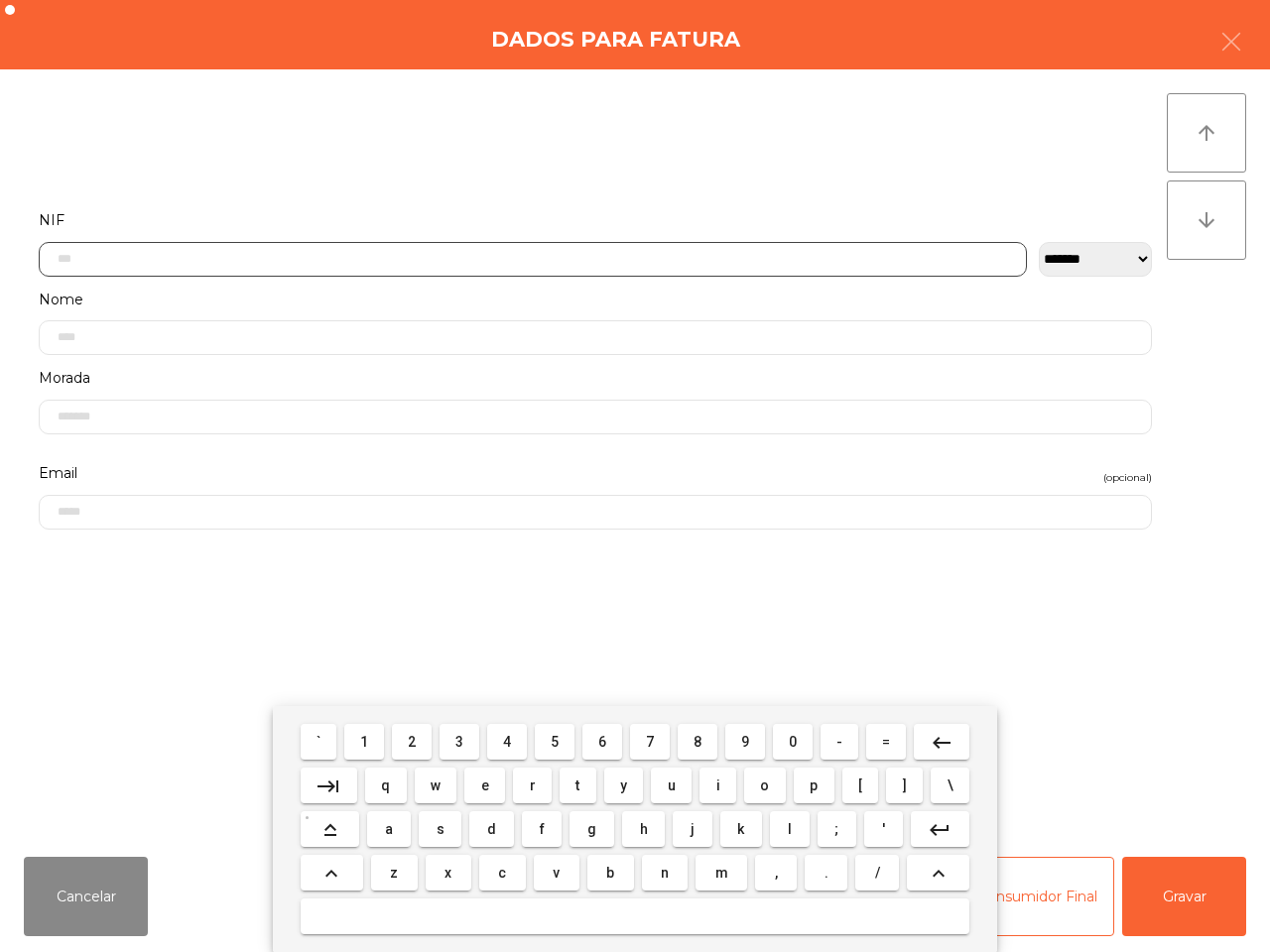scroll, scrollTop: 111, scrollLeft: 0, axis: vertical 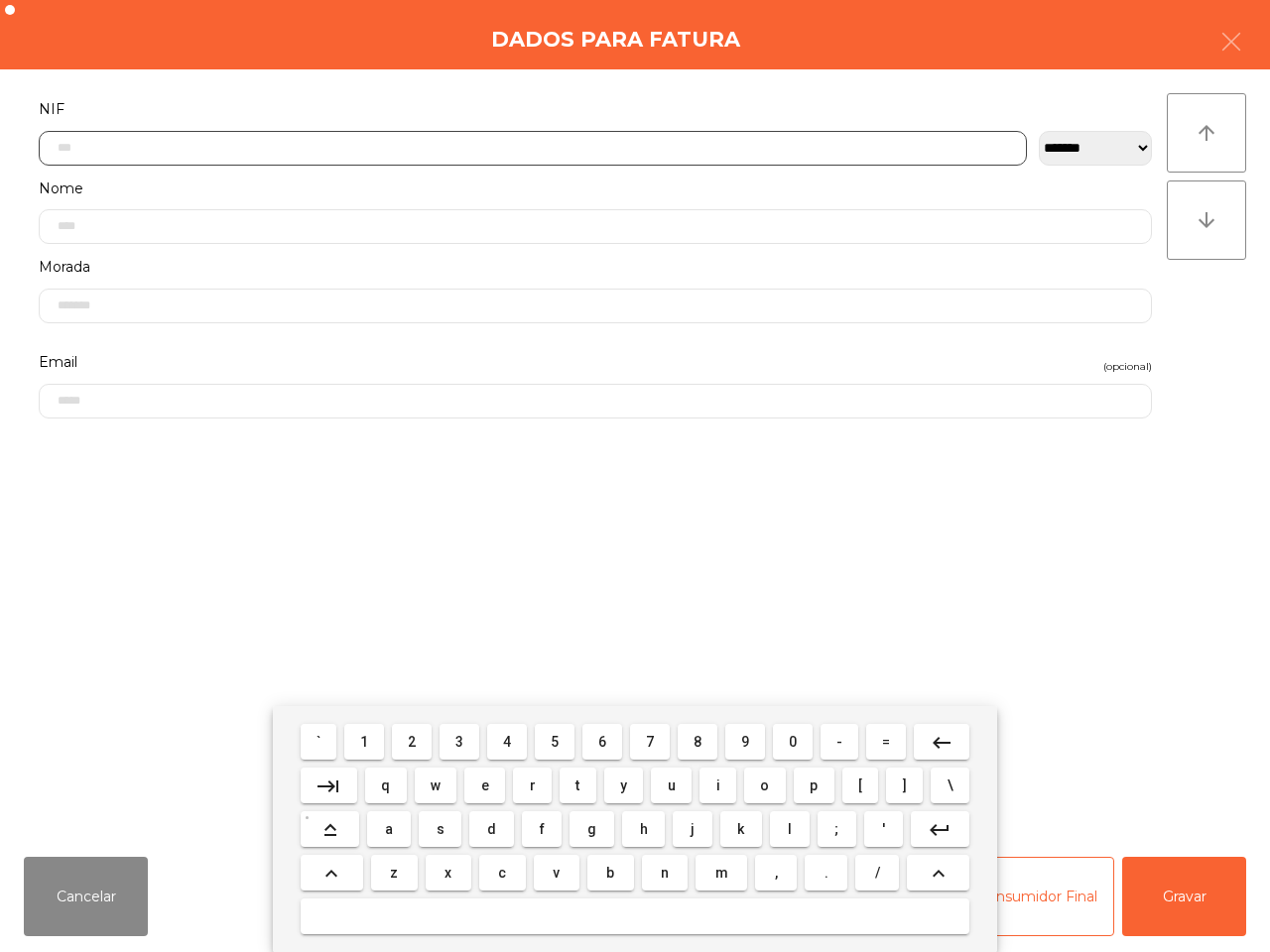 click on "2" at bounding box center [412, 742] 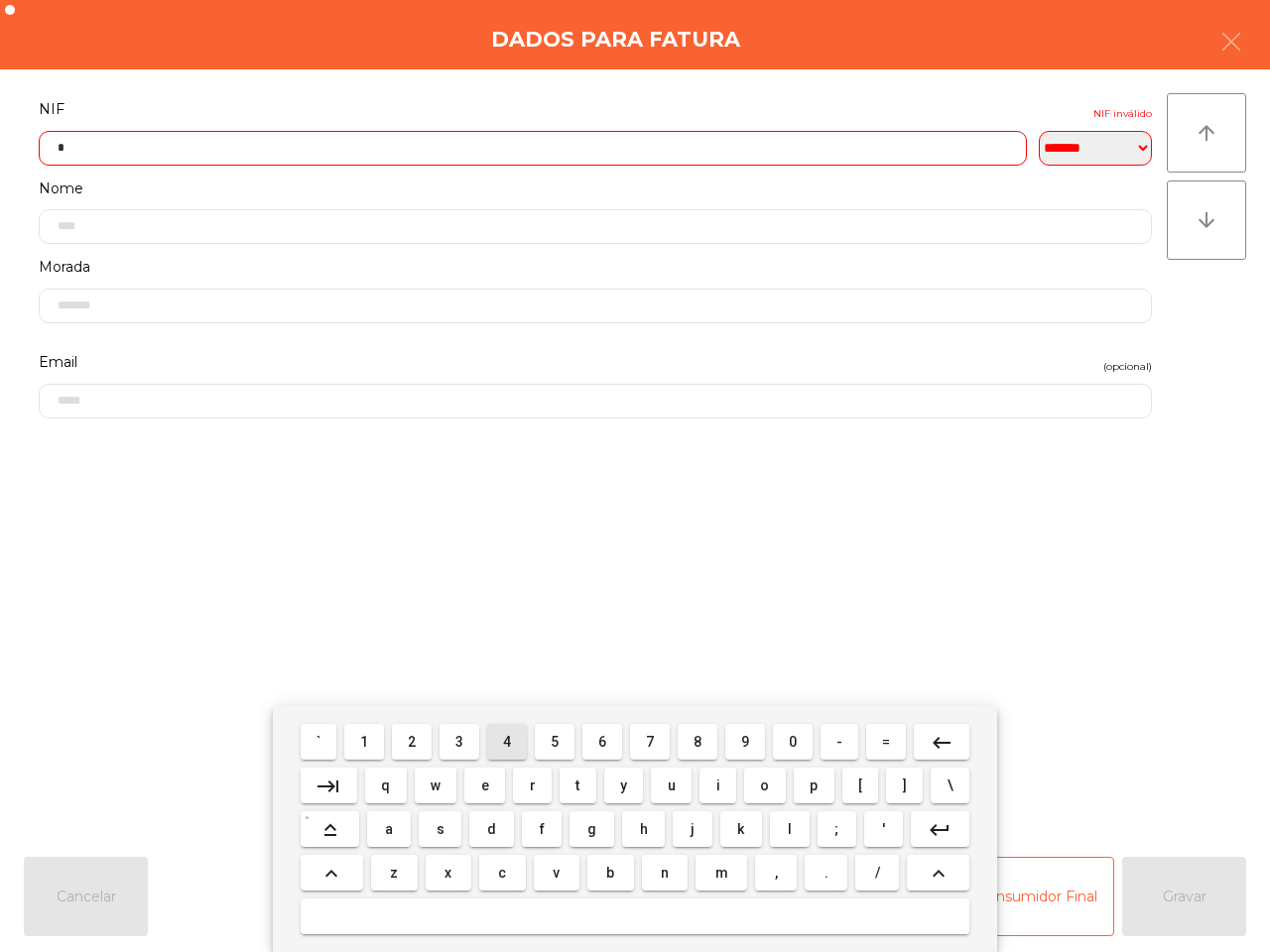 click on "4" at bounding box center [507, 742] 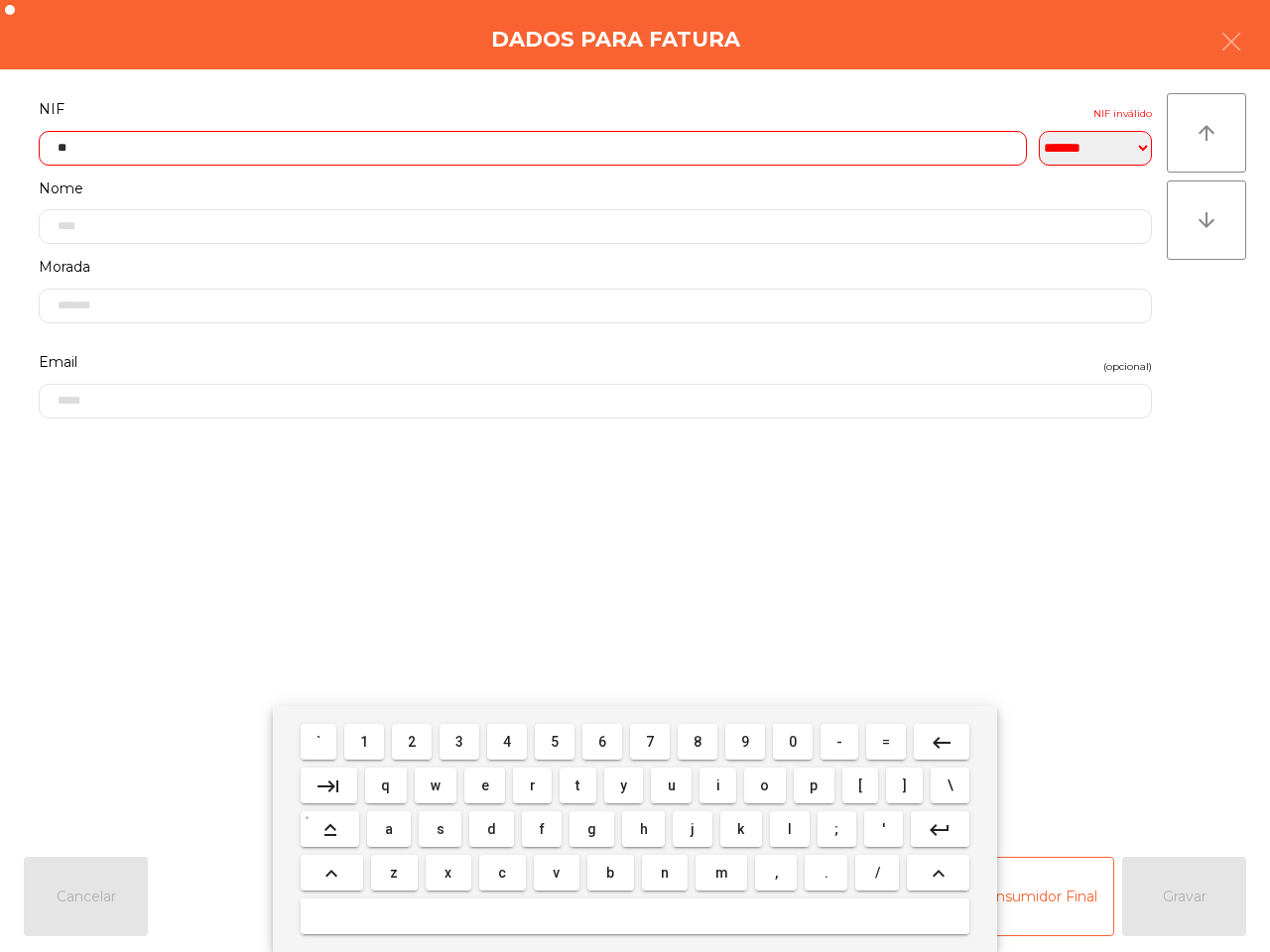 click on "keyboard_backspace" at bounding box center (942, 743) 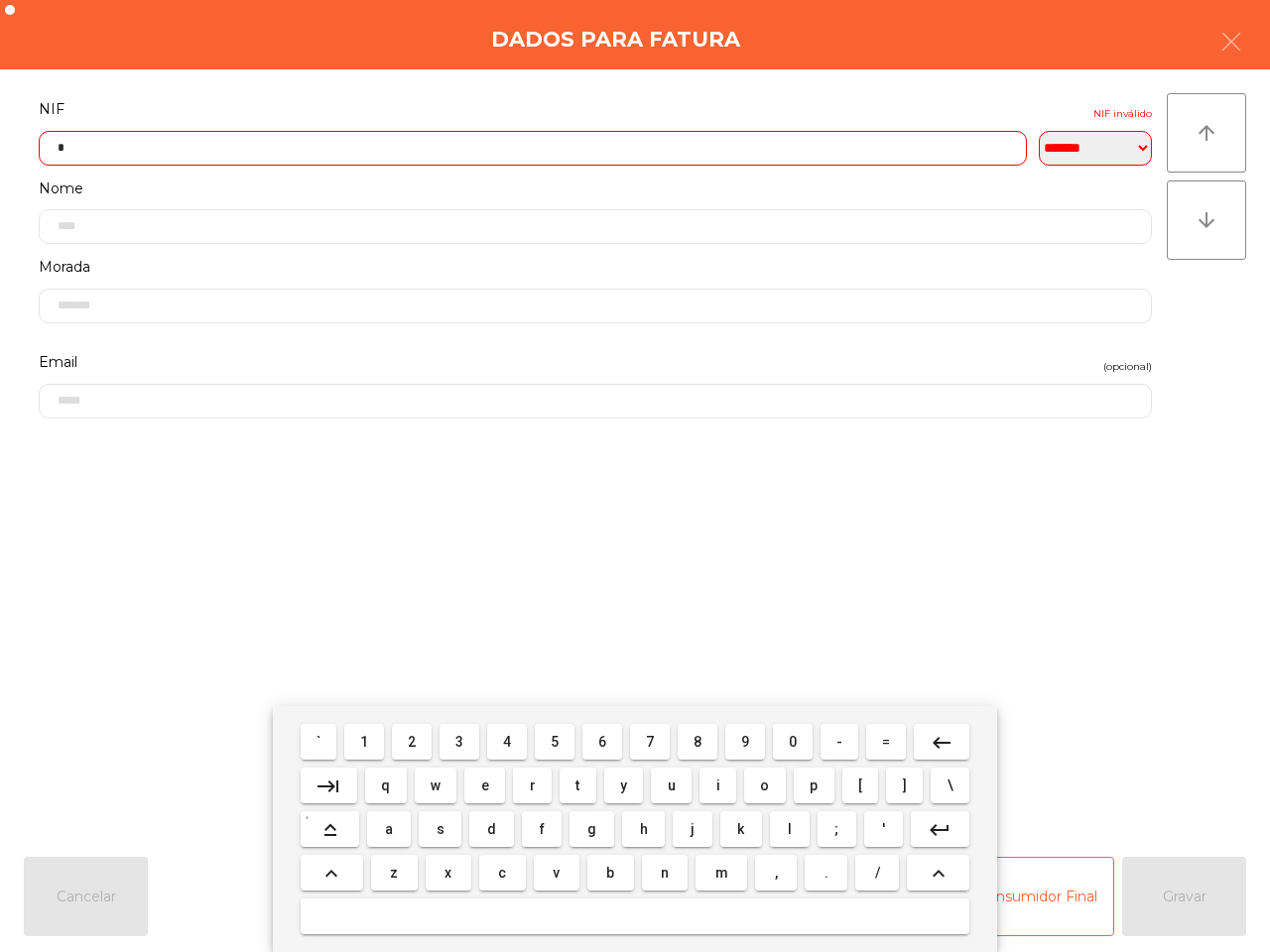 click on "3" at bounding box center [459, 742] 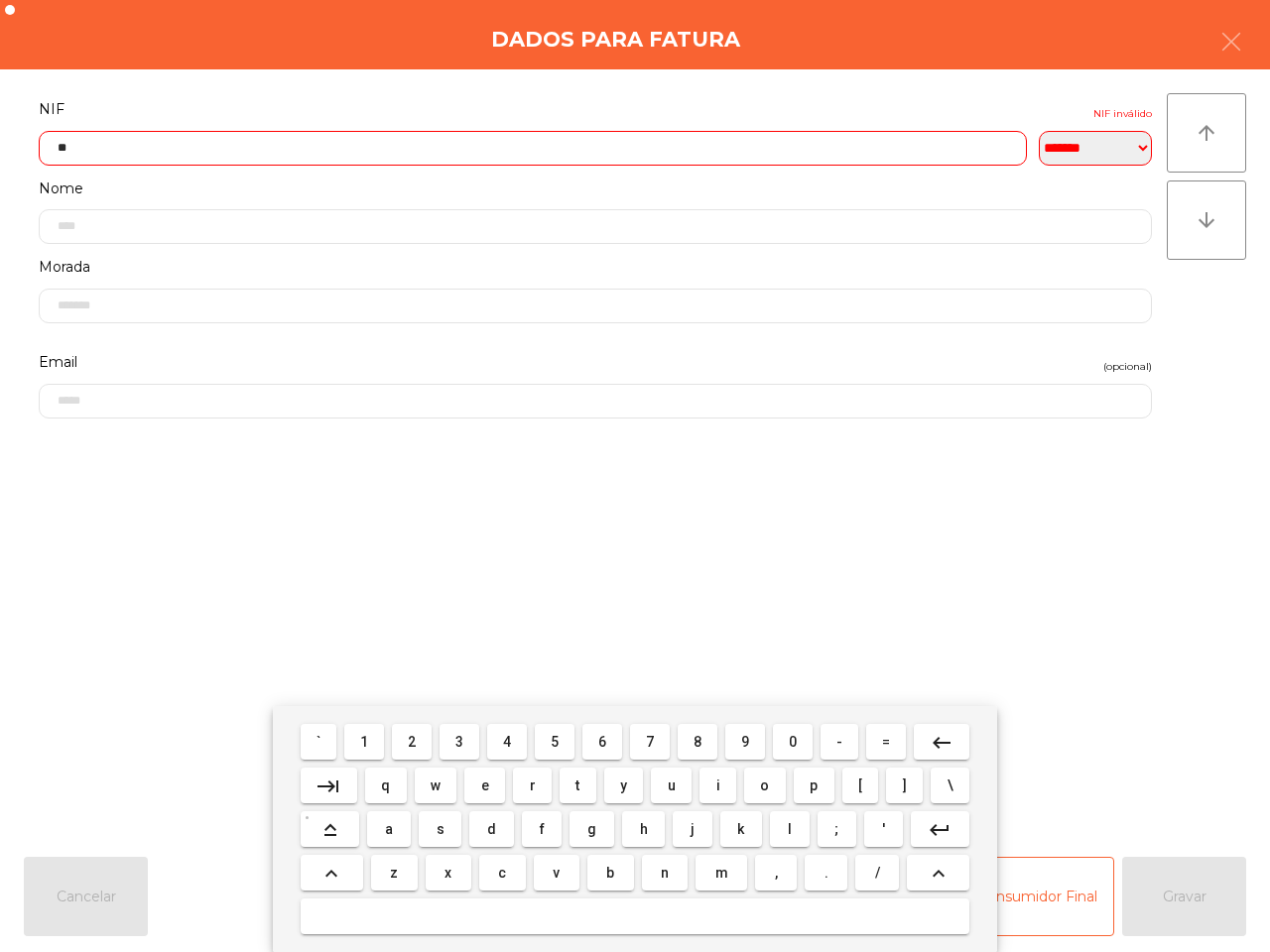 click on "2" at bounding box center (412, 742) 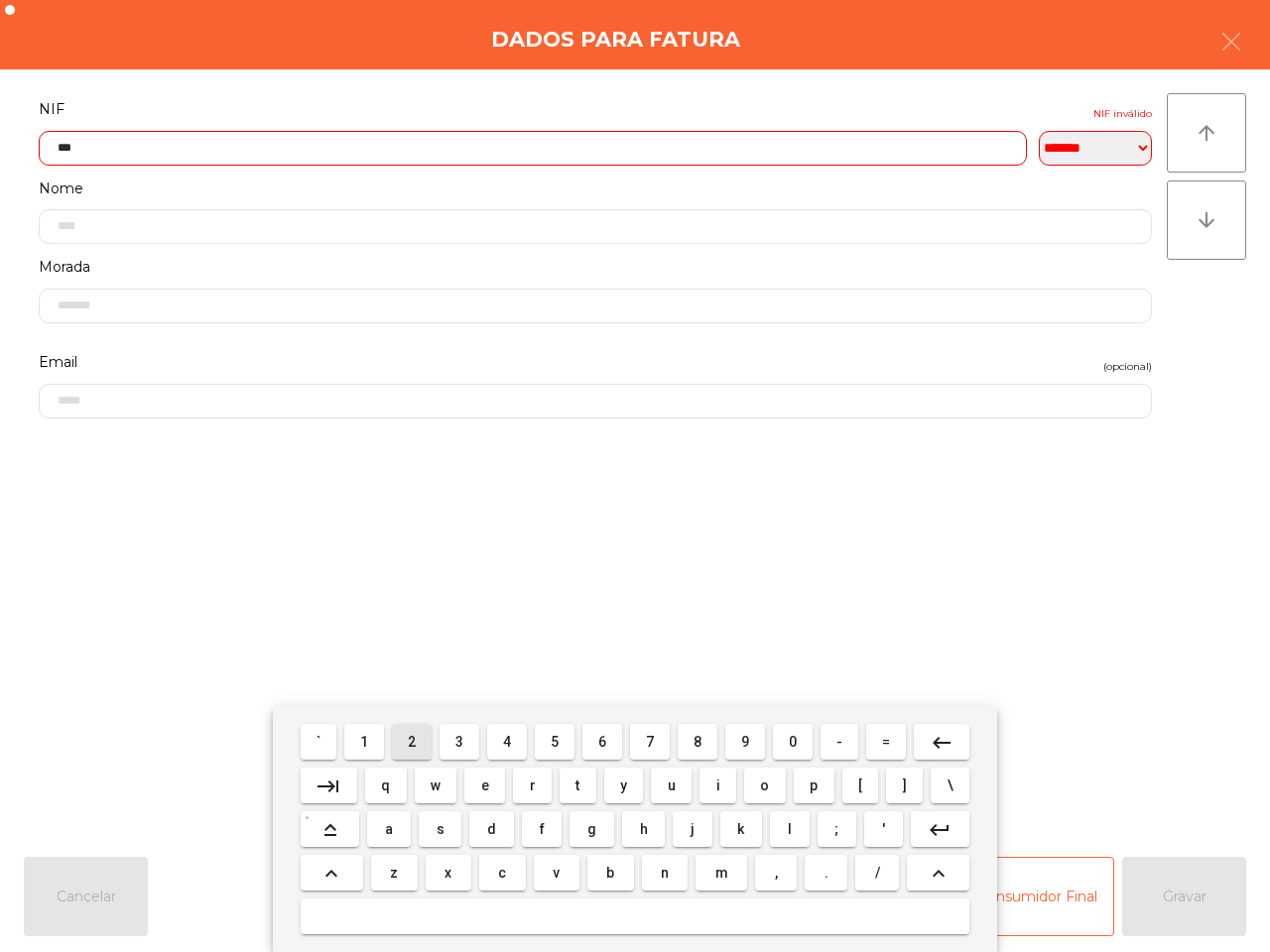 click on "2" at bounding box center [412, 742] 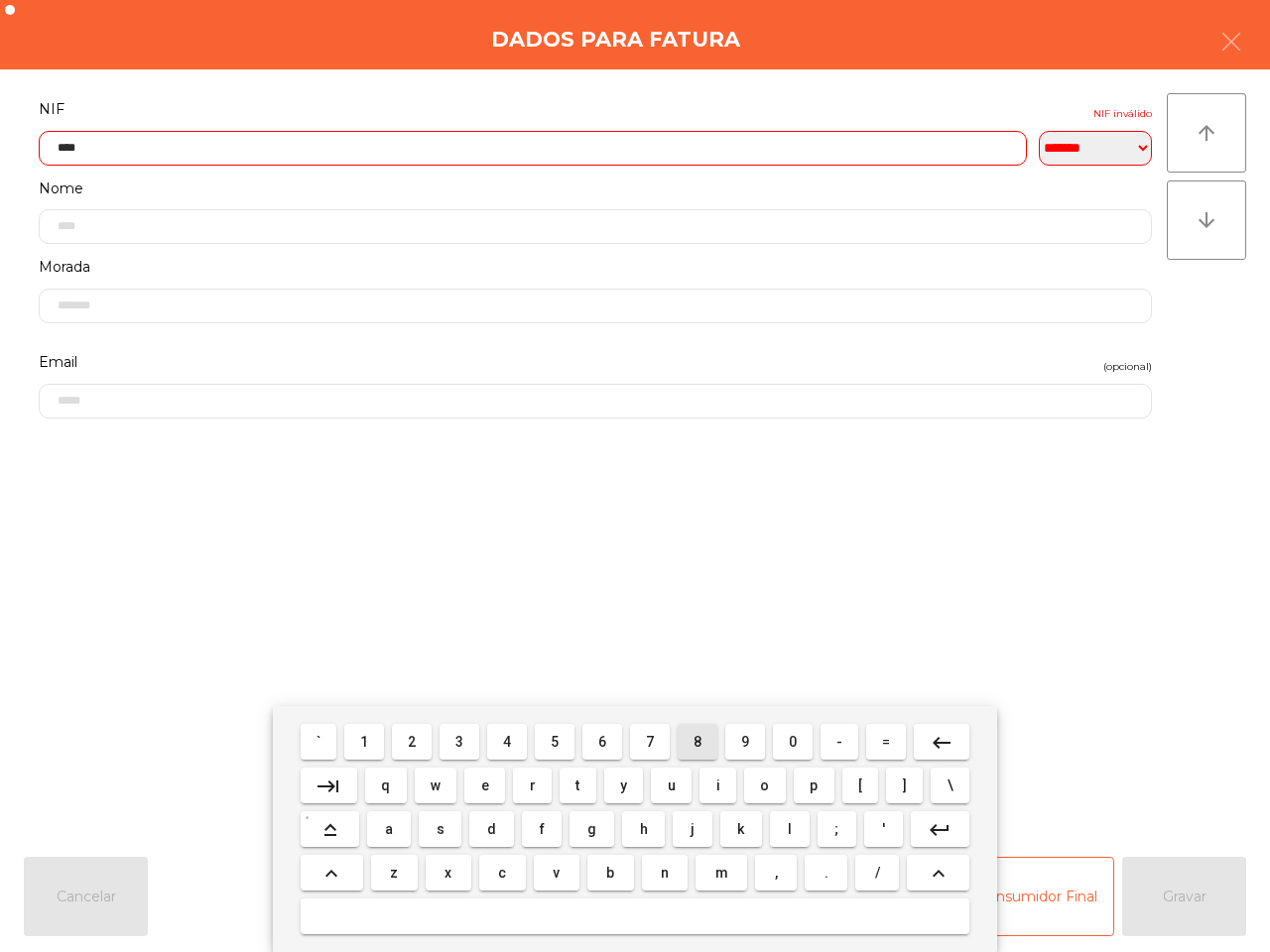 click on "8" at bounding box center [698, 742] 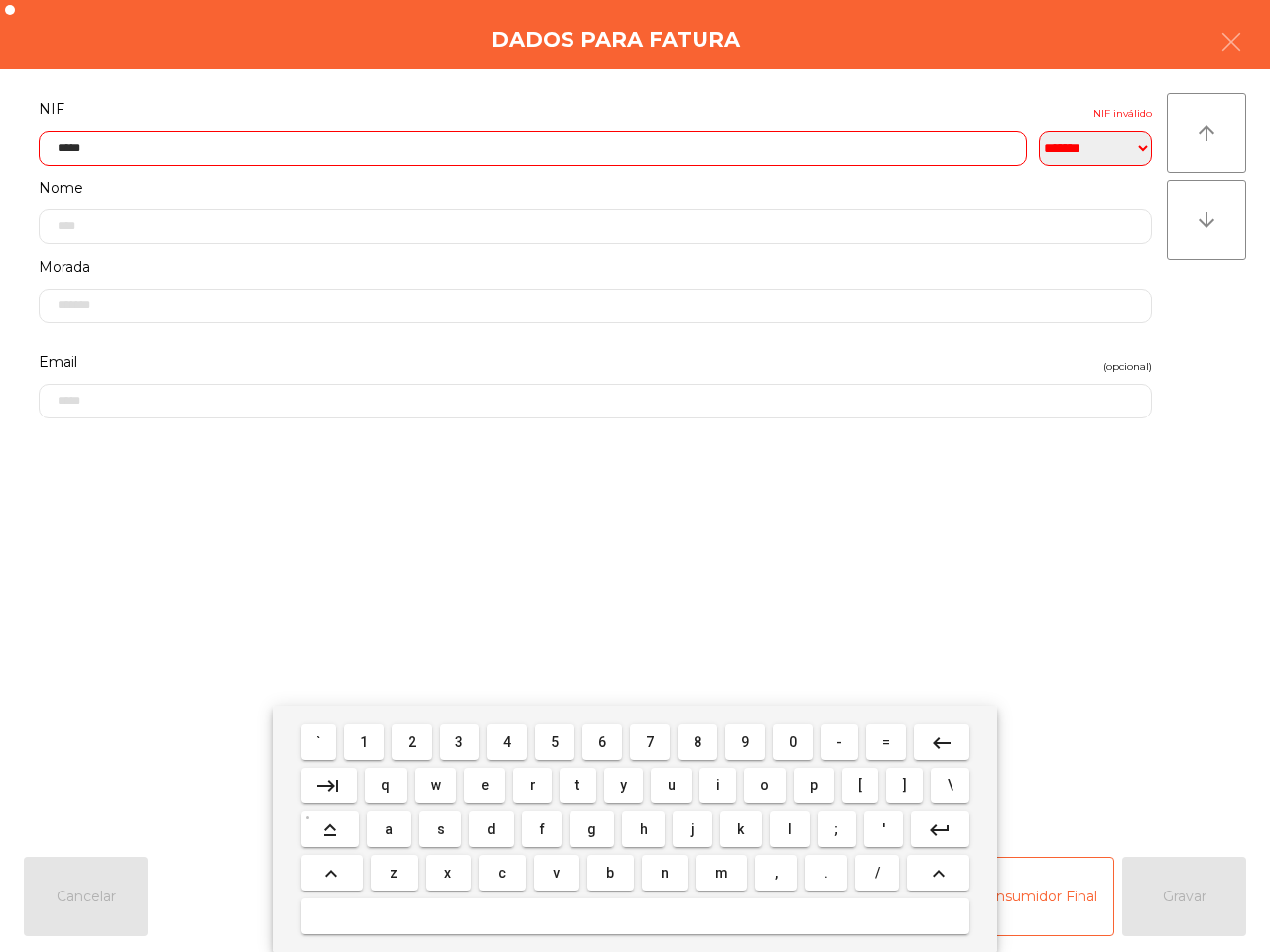 click on "0" at bounding box center (793, 742) 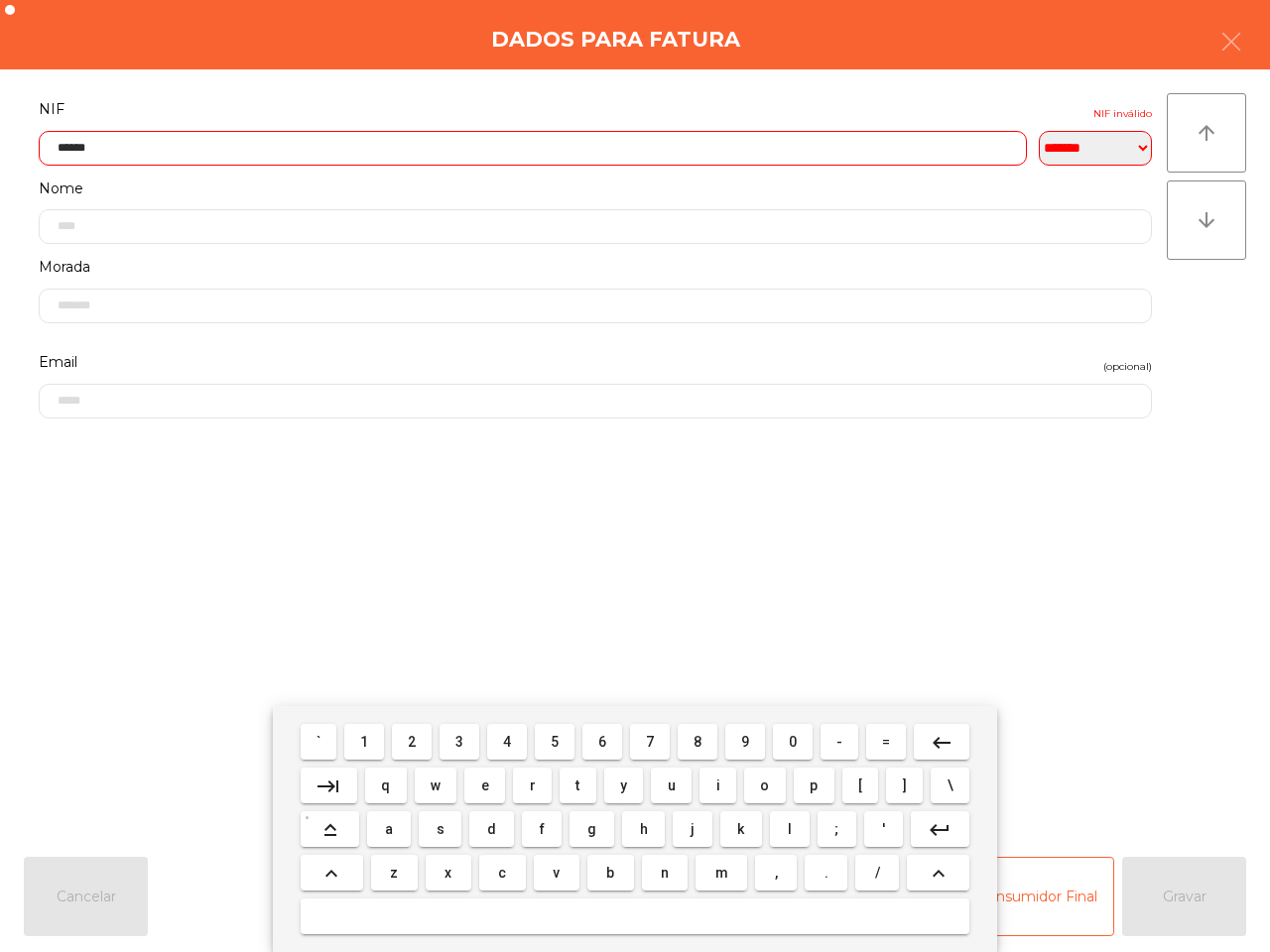 click on "5" at bounding box center (555, 742) 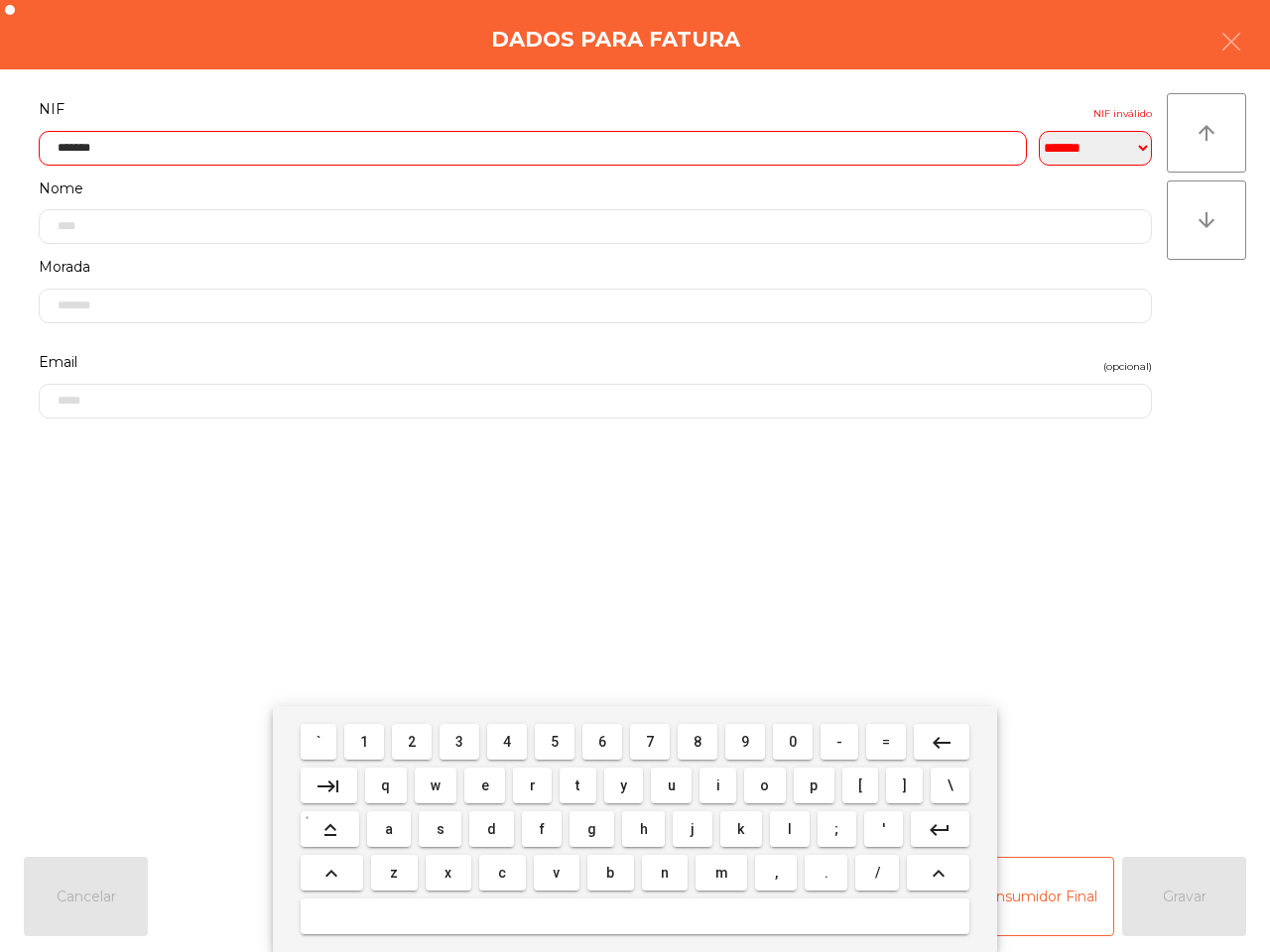 click on "8" at bounding box center (698, 742) 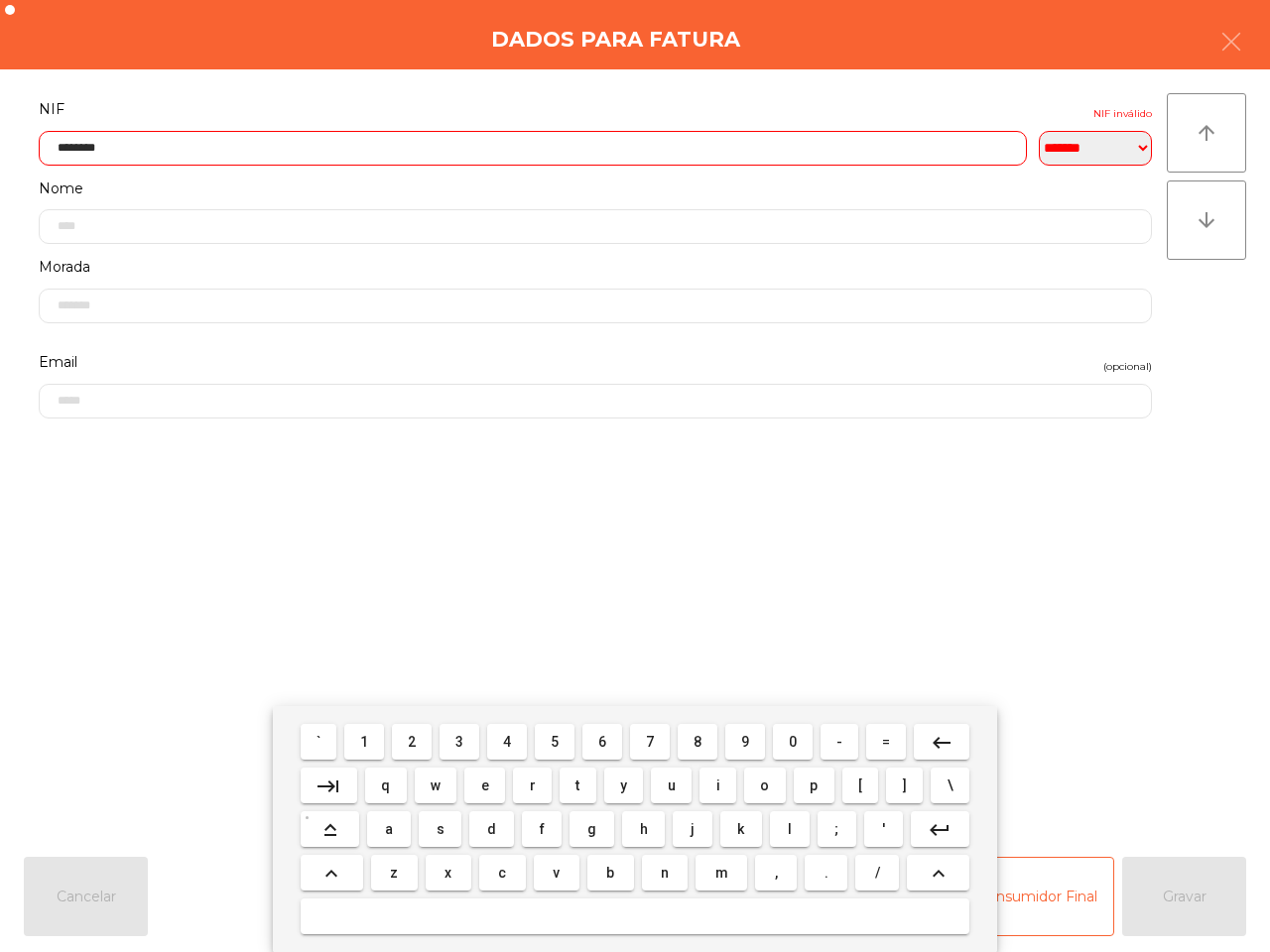 click on "4" at bounding box center [507, 742] 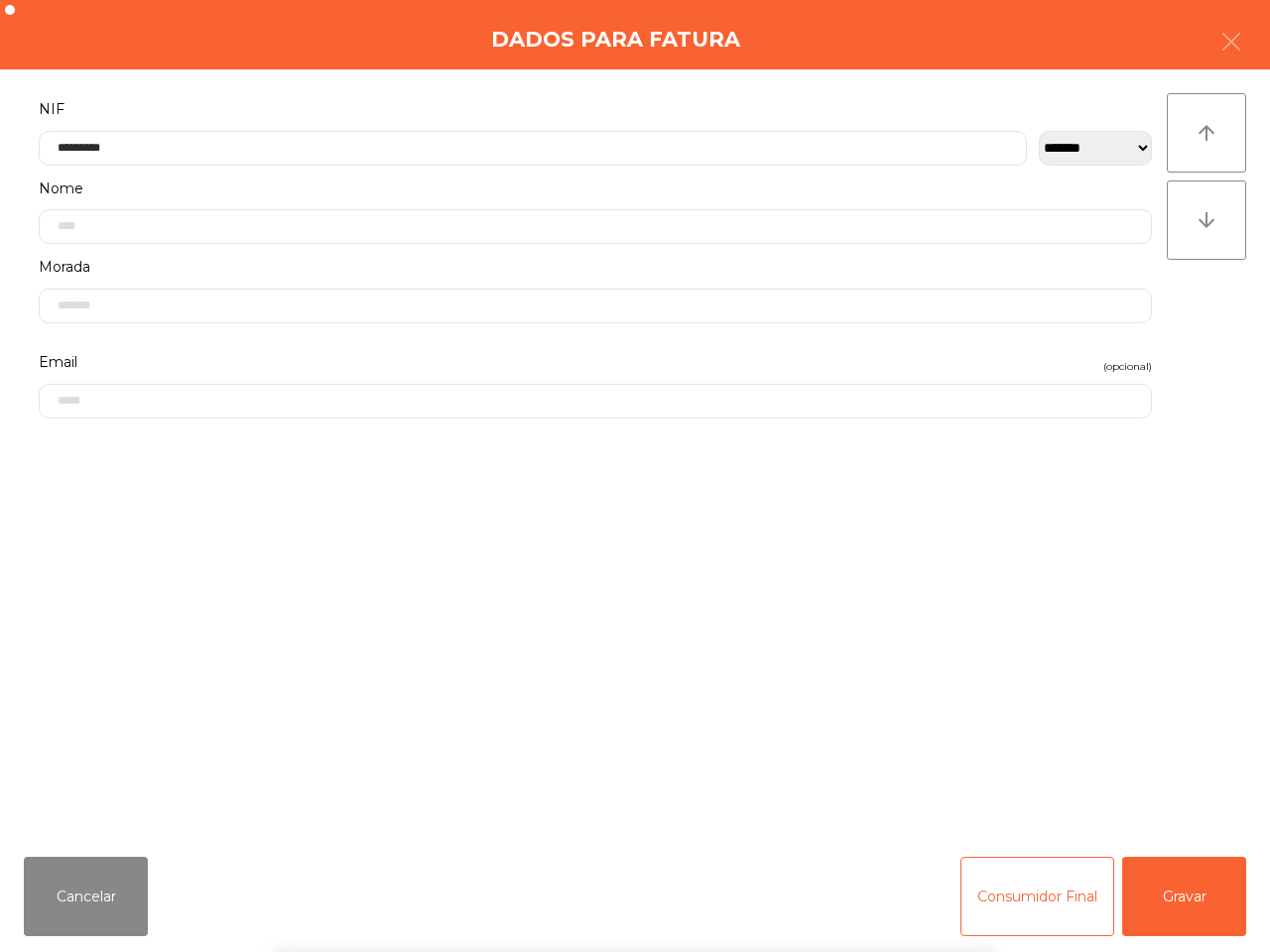 click on "` 1 2 3 4 5 6 7 8 9 0 - = keyboard_backspace keyboard_tab q w e r t y u i o p [ ] \ keyboard_capslock a s d f g h j k l ; ' keyboard_return keyboard_arrow_up z x c v b n m , . / keyboard_arrow_up" at bounding box center (635, 829) 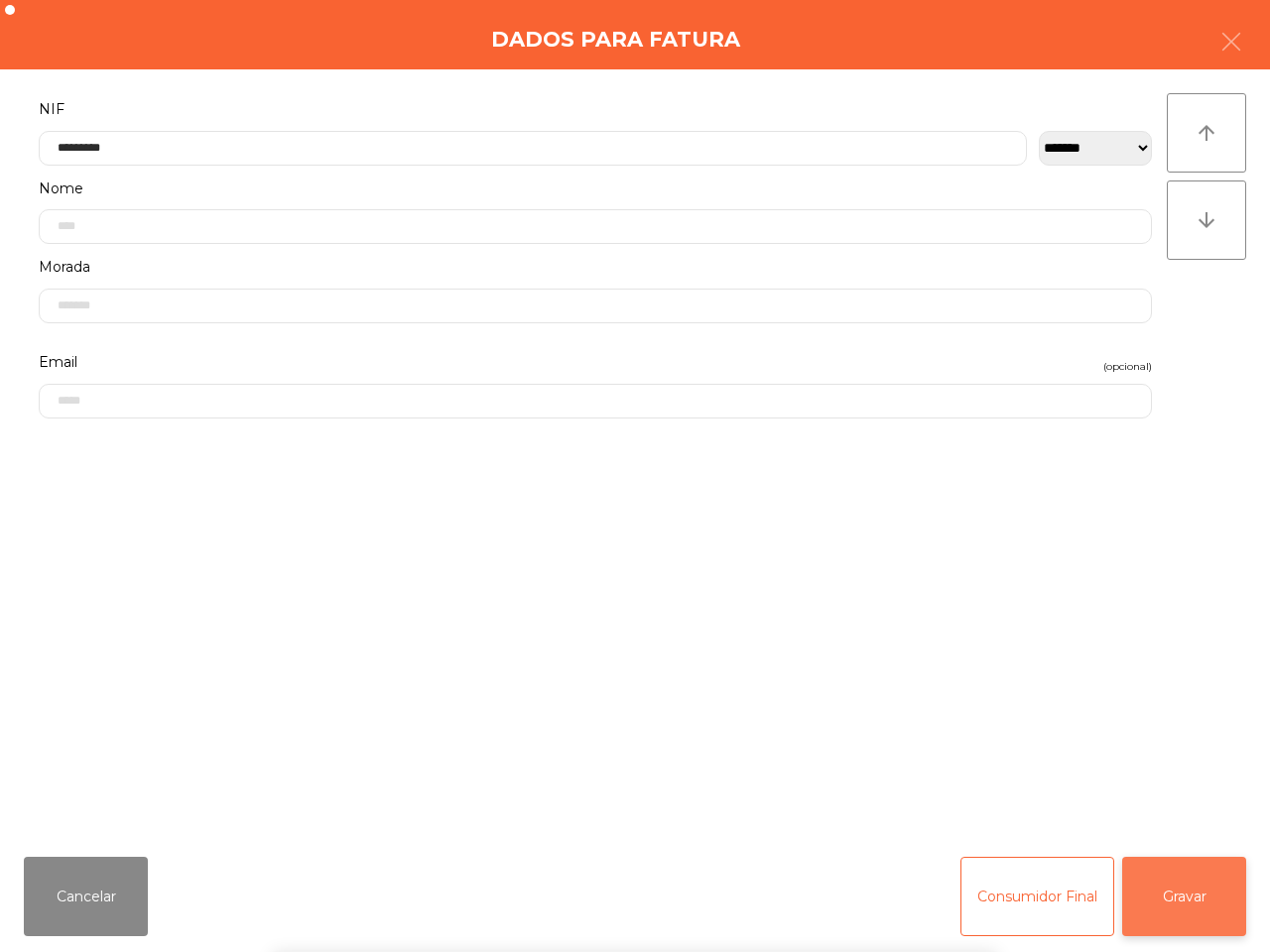 click on "` 1 2 3 4 5 6 7 8 9 0 - = keyboard_backspace keyboard_tab q w e r t y u i o p [ ] \ keyboard_capslock a s d f g h j k l ; ' keyboard_return keyboard_arrow_up z x c v b n m , . / keyboard_arrow_up" at bounding box center [635, 829] 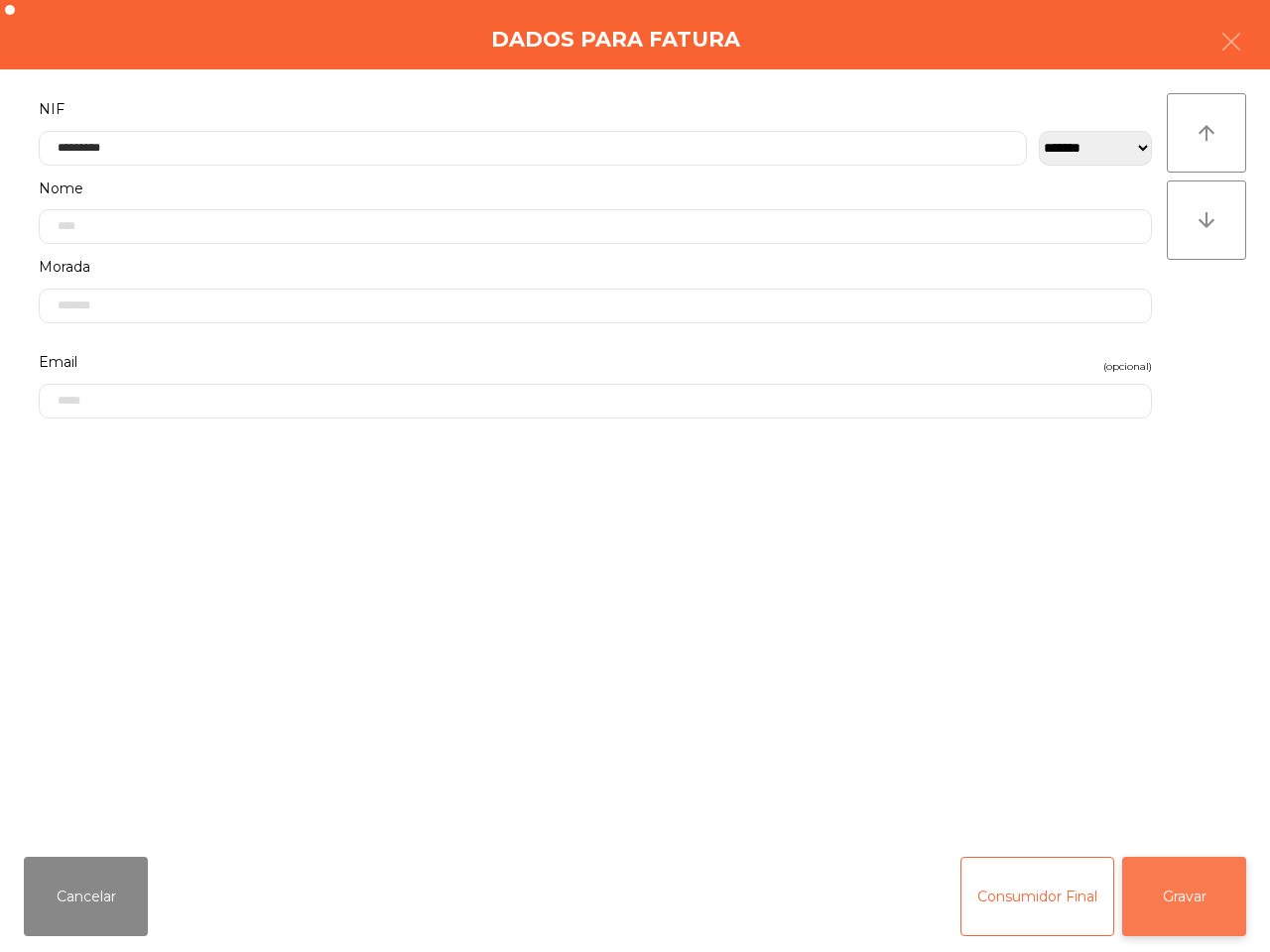click on "Gravar" 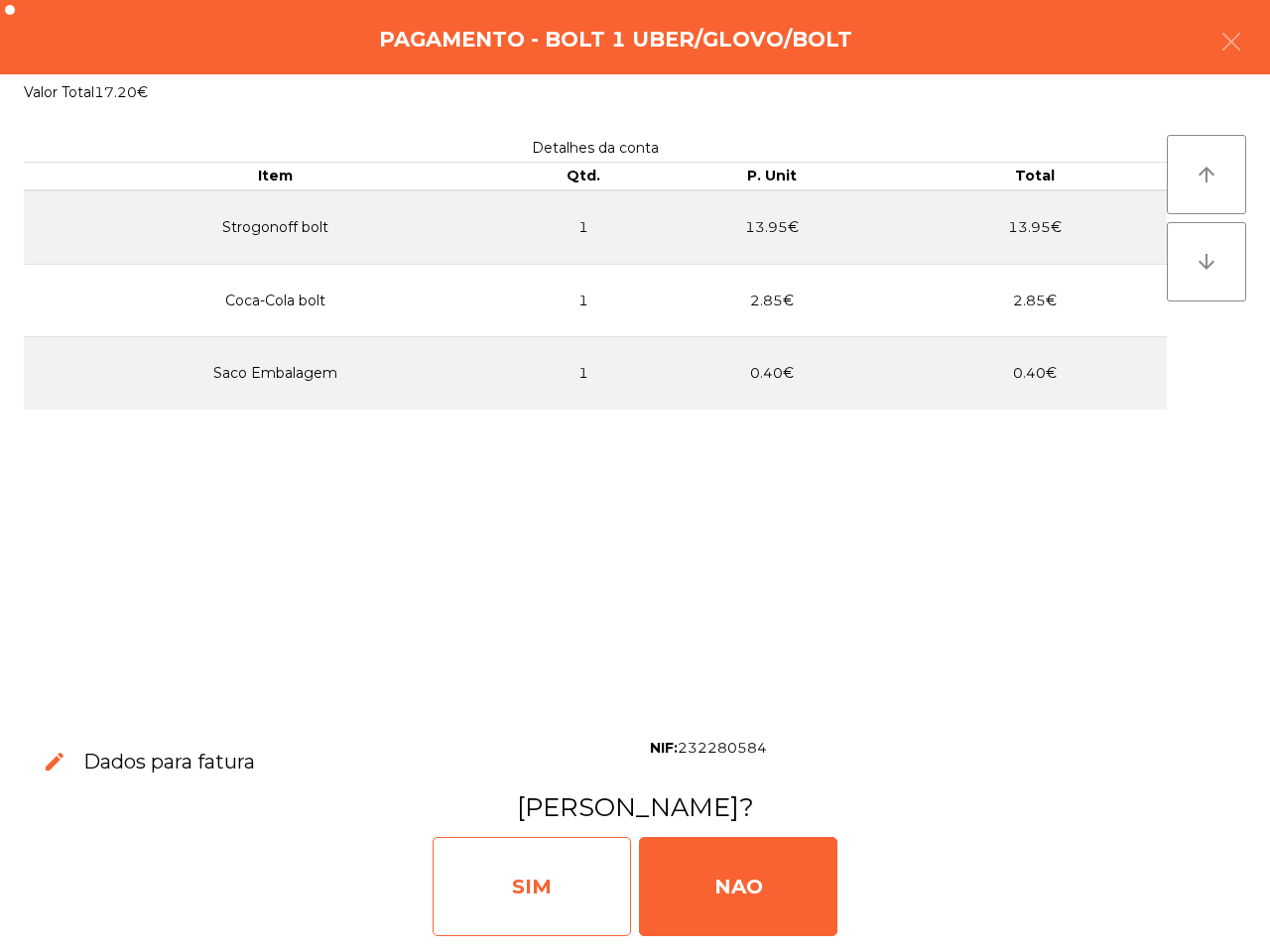 click on "SIM" 